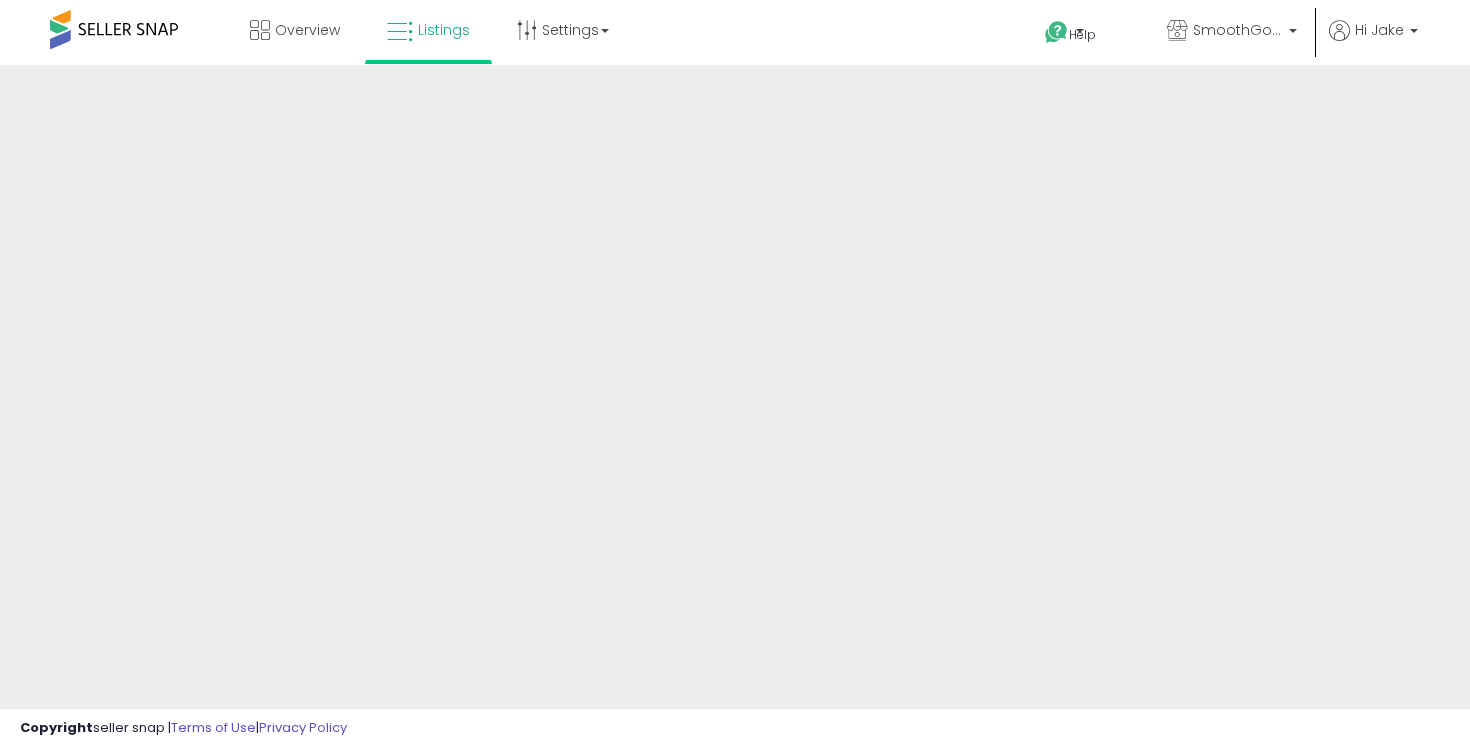 scroll, scrollTop: 0, scrollLeft: 0, axis: both 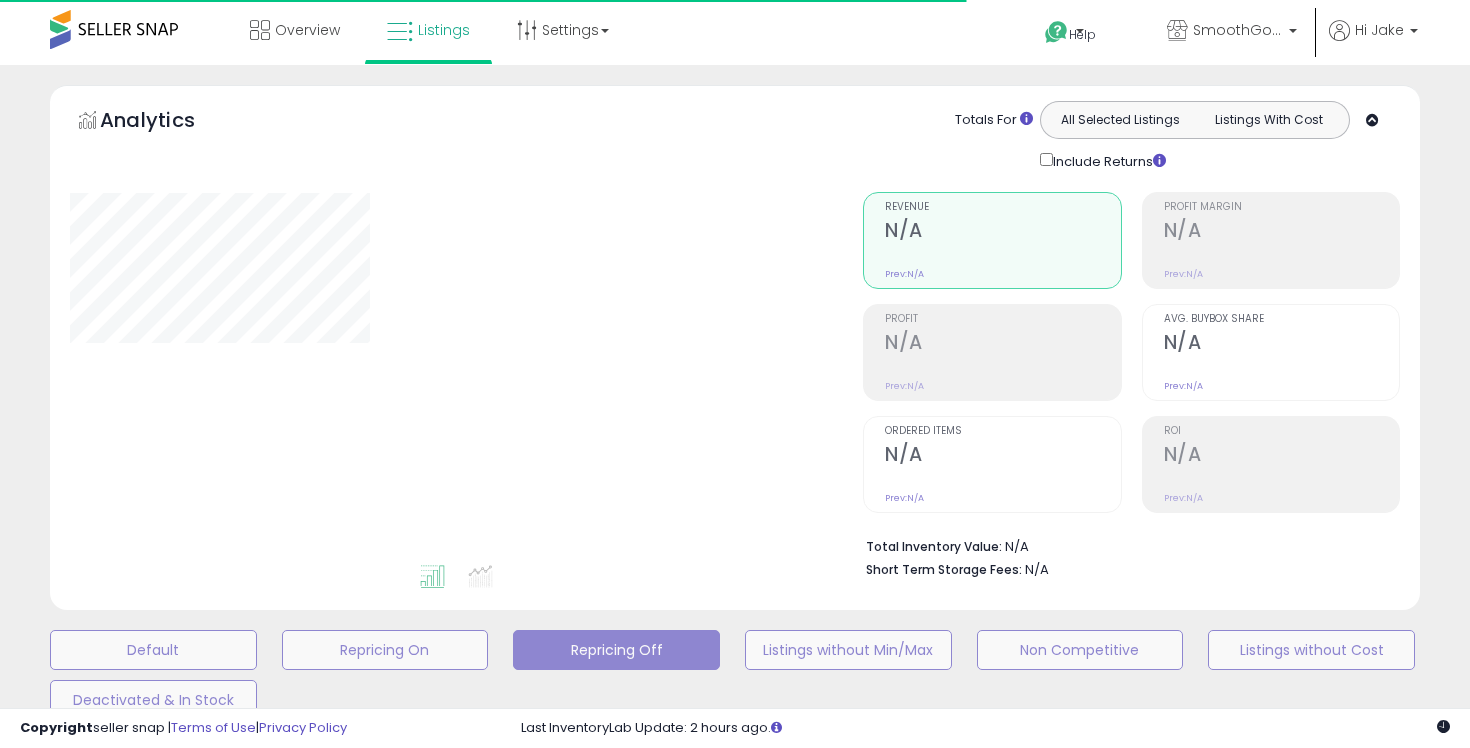 type on "**********" 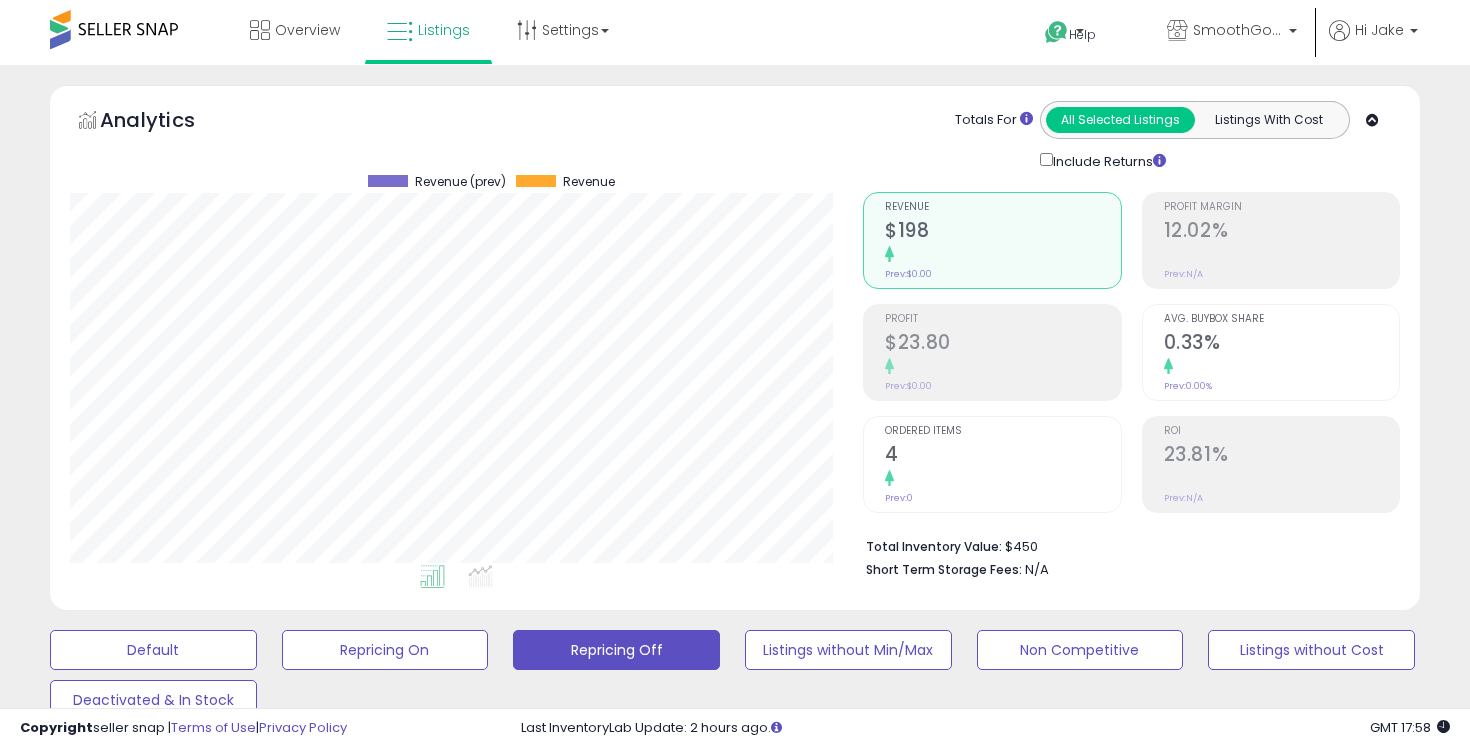 scroll, scrollTop: 5, scrollLeft: 0, axis: vertical 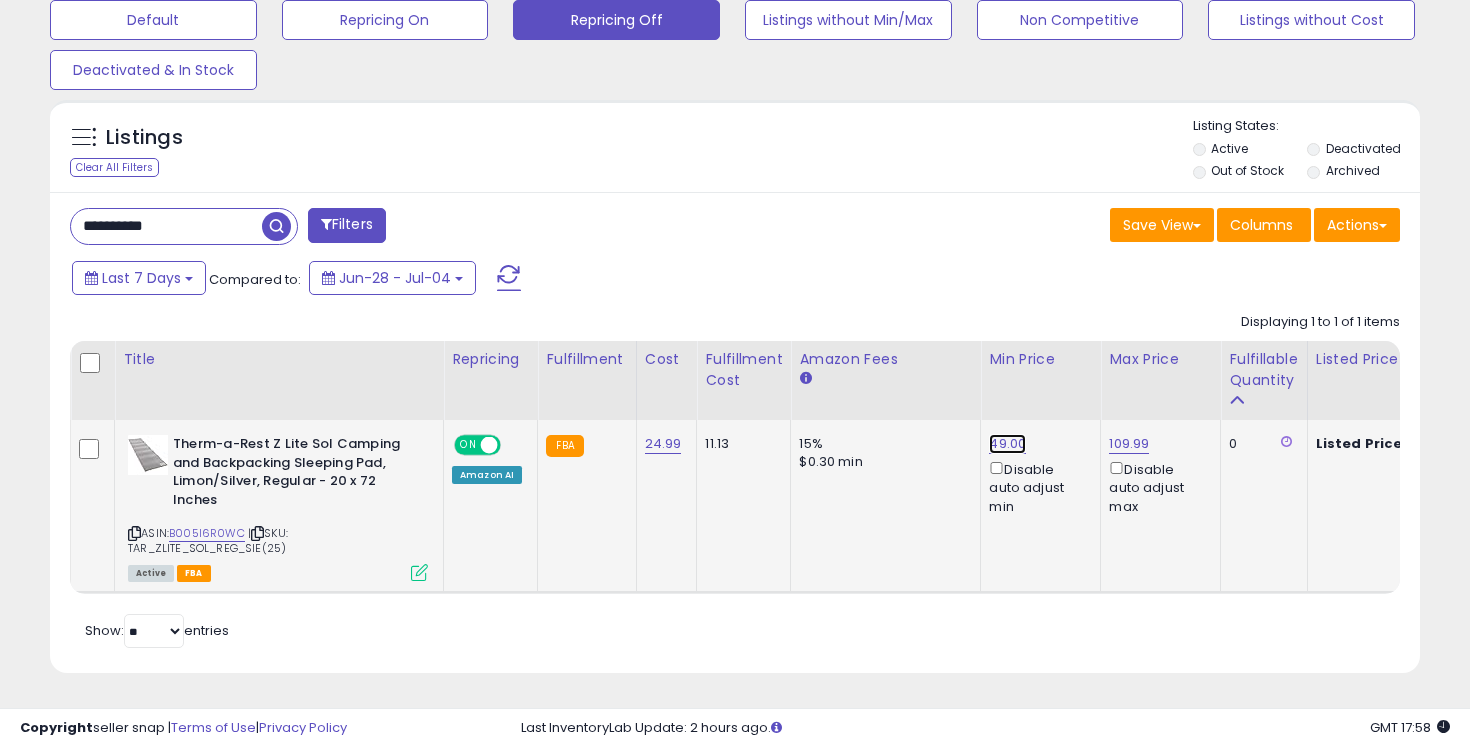 click on "49.00" at bounding box center (1007, 444) 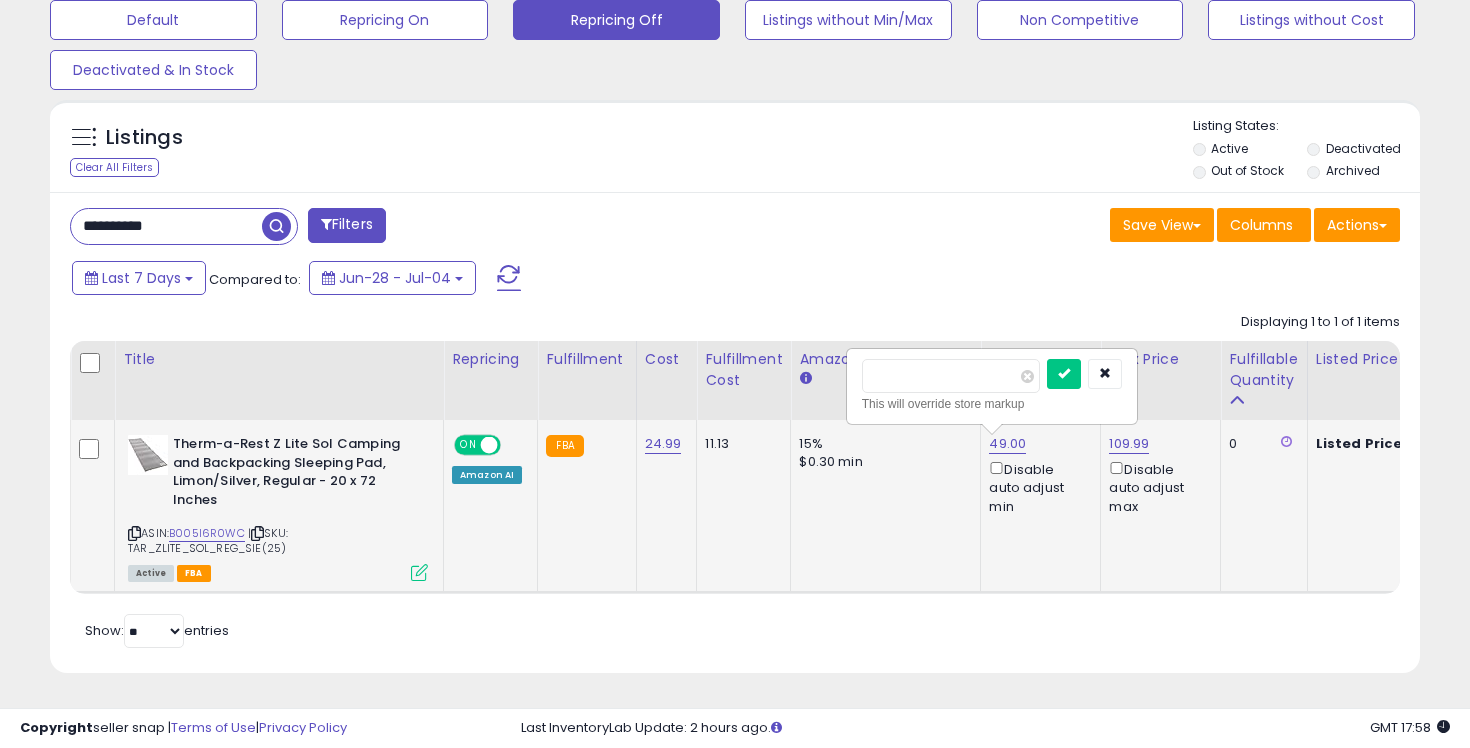 click on "*****" at bounding box center [951, 376] 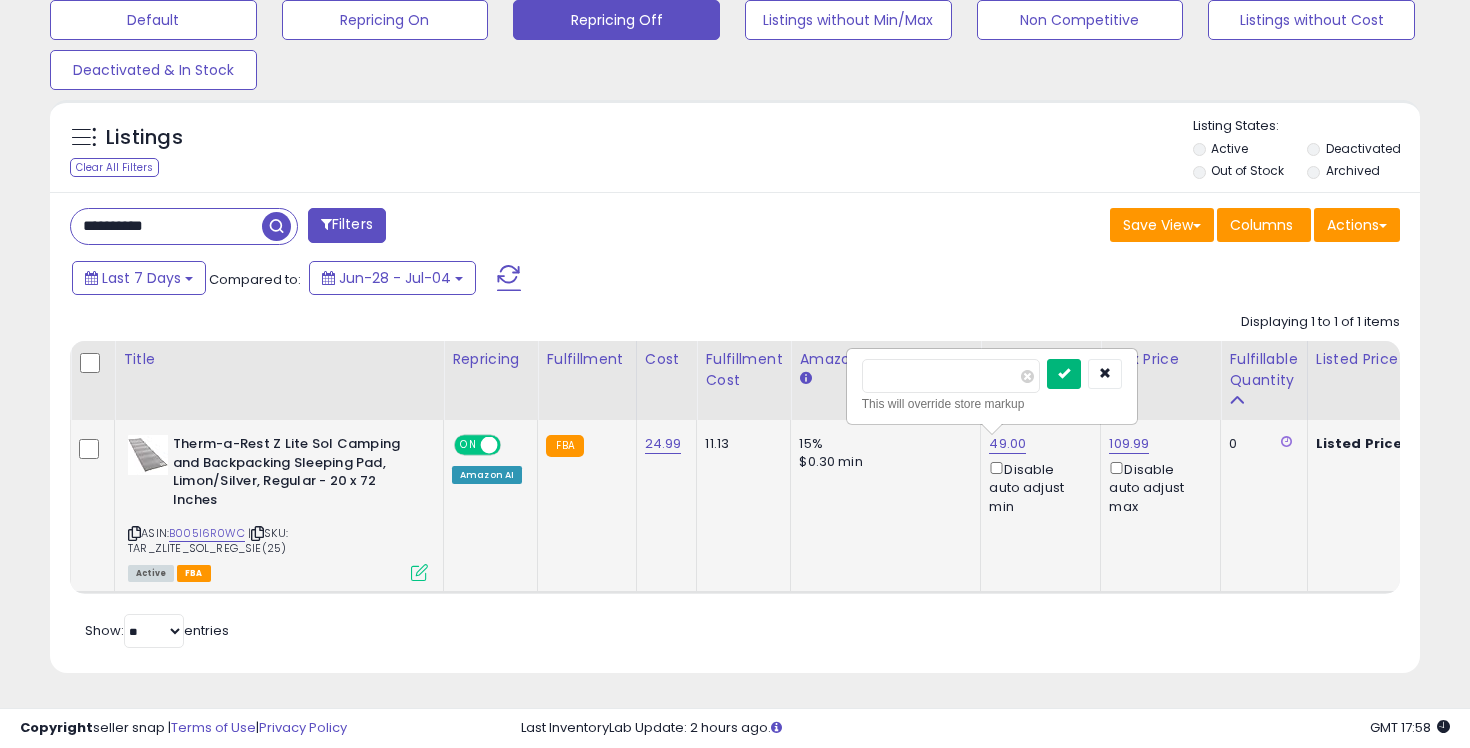 type on "**" 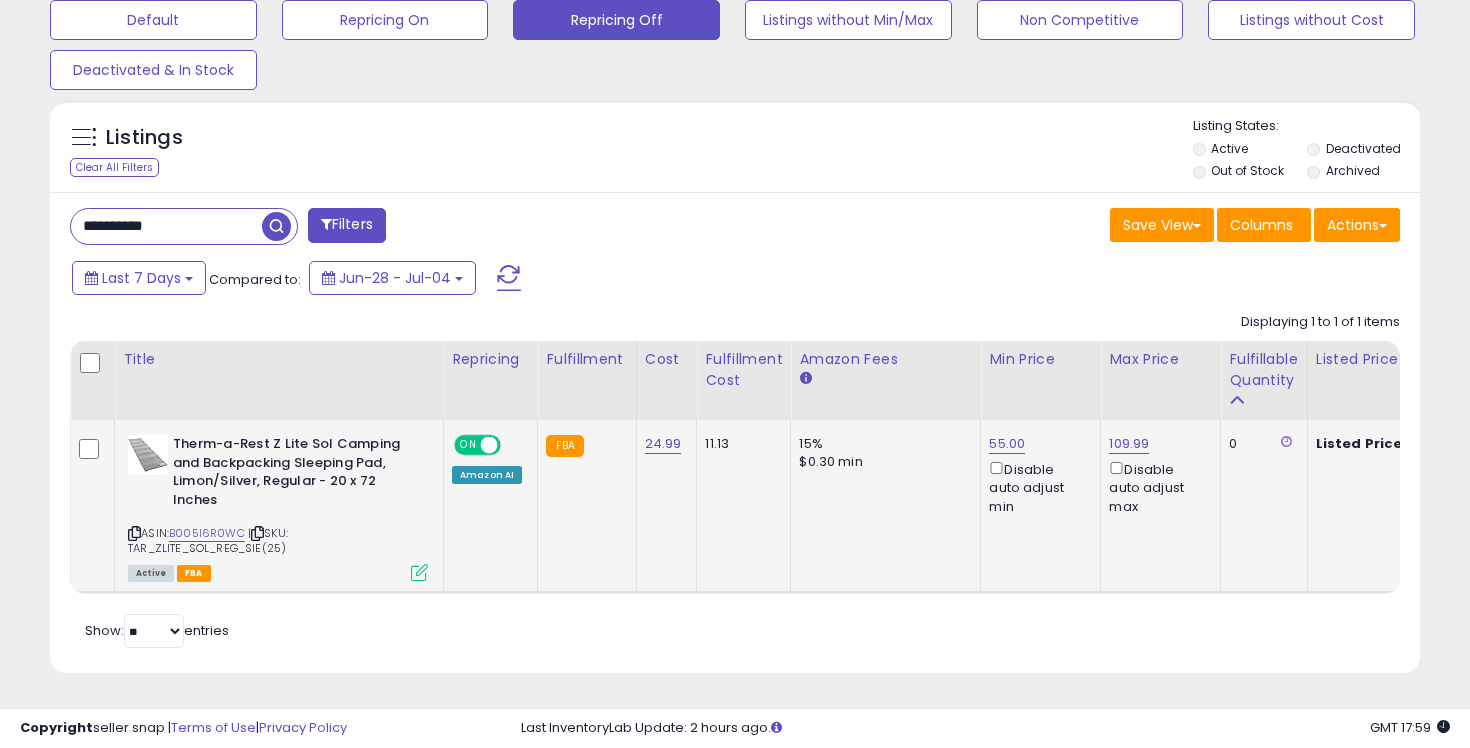scroll, scrollTop: 0, scrollLeft: 75, axis: horizontal 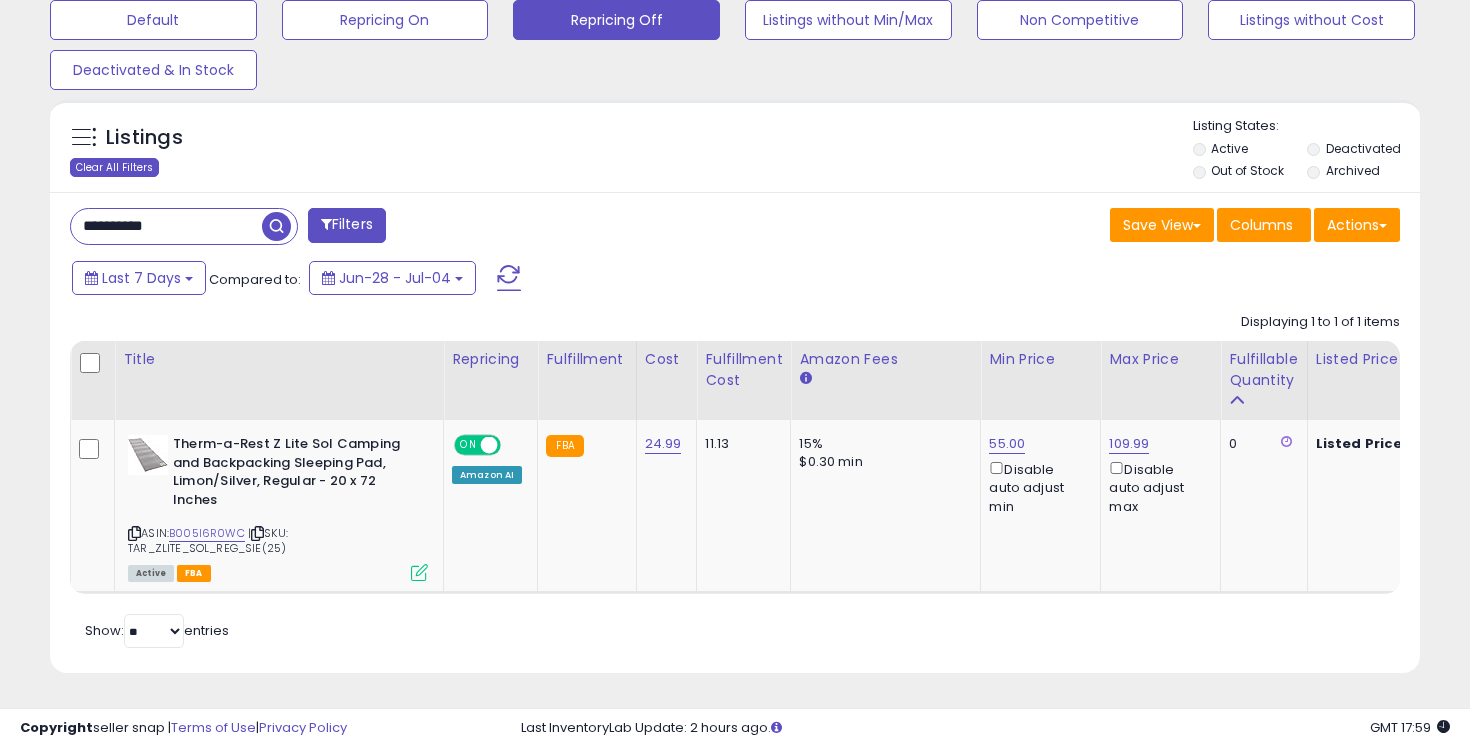 click on "Clear All Filters" at bounding box center [114, 167] 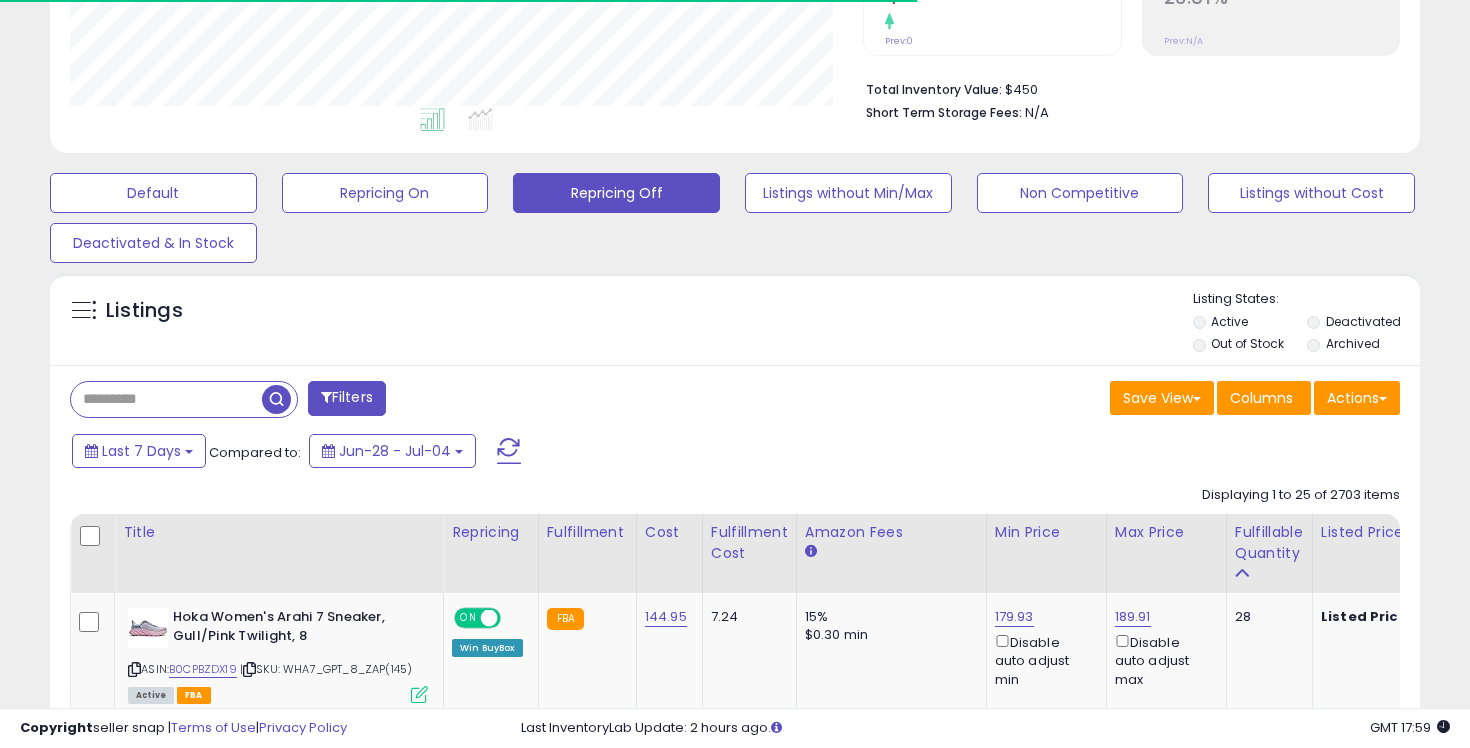 scroll, scrollTop: 631, scrollLeft: 0, axis: vertical 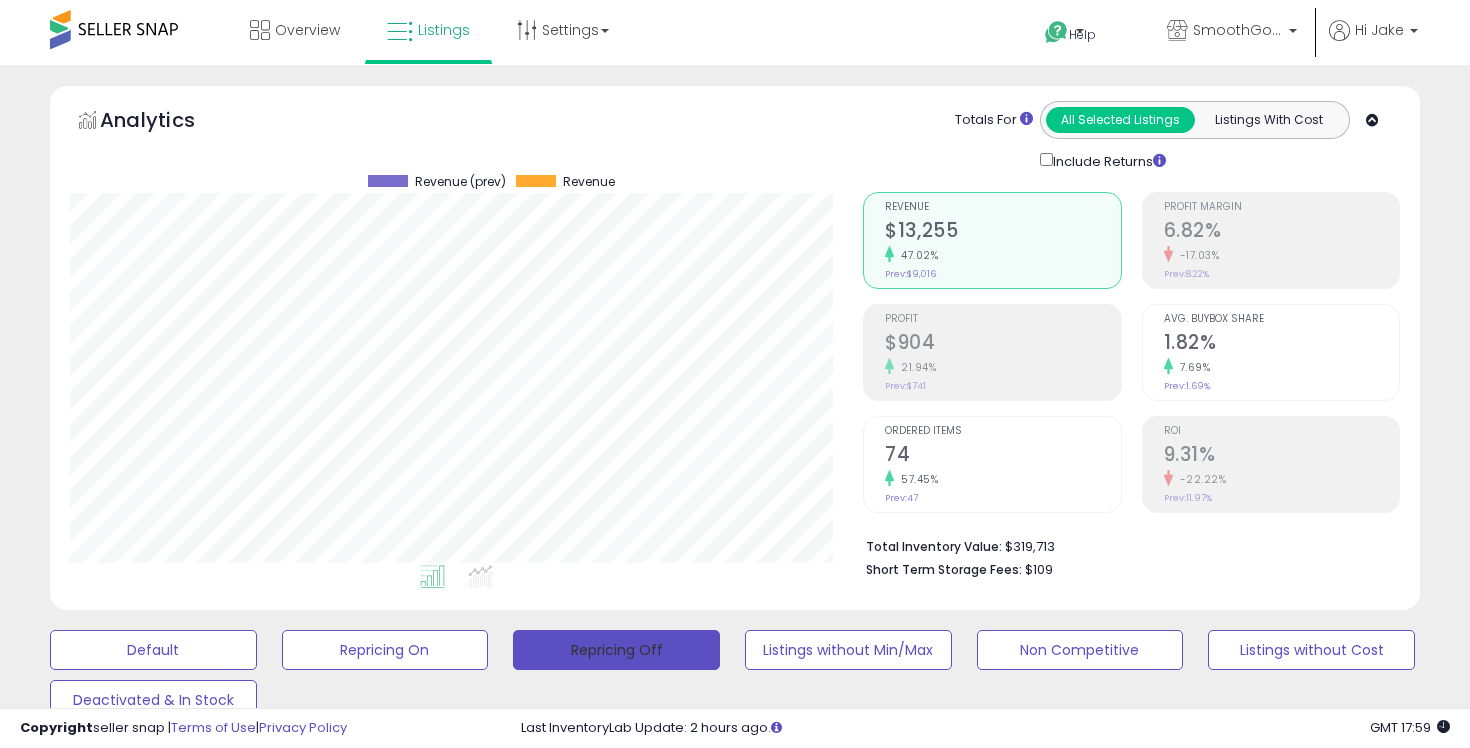 click on "Repricing Off" at bounding box center [616, 650] 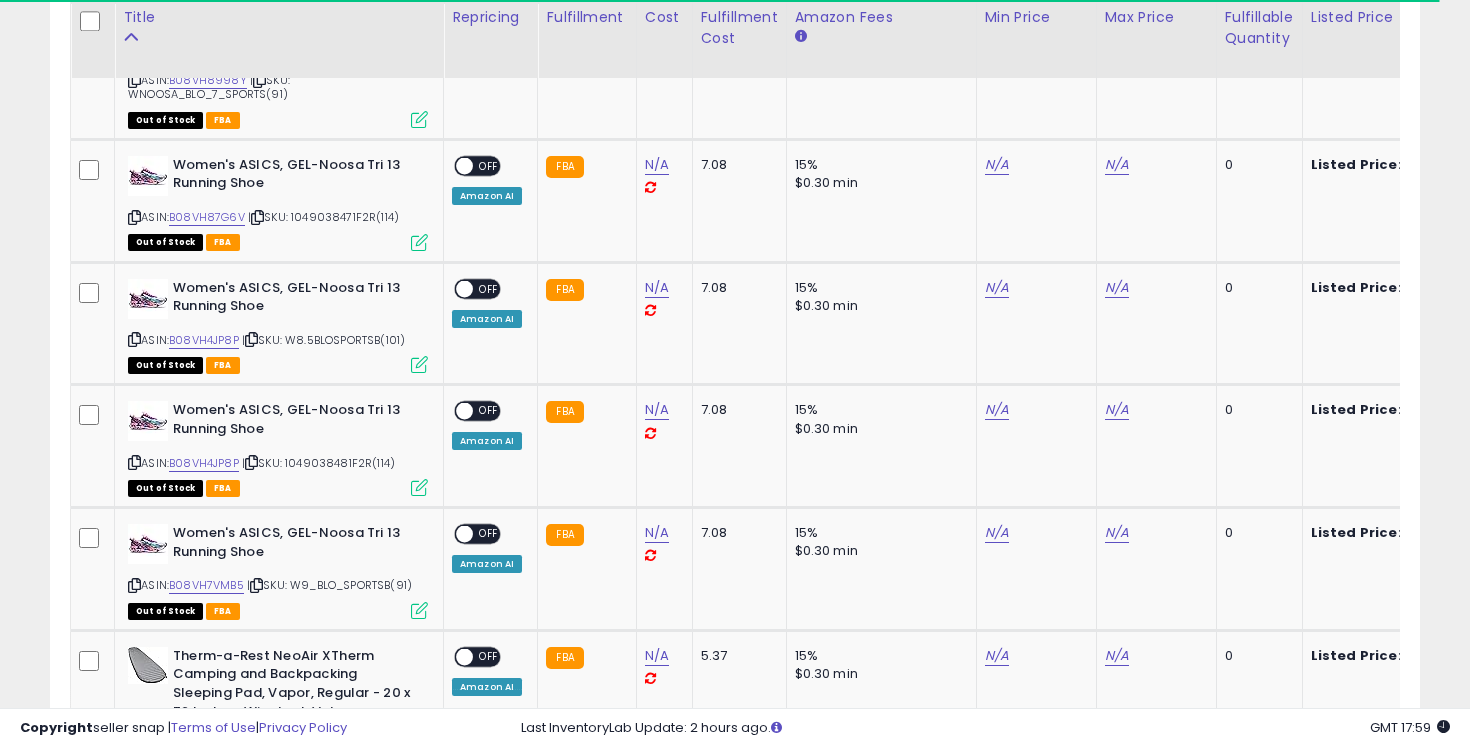 scroll, scrollTop: 1101, scrollLeft: 0, axis: vertical 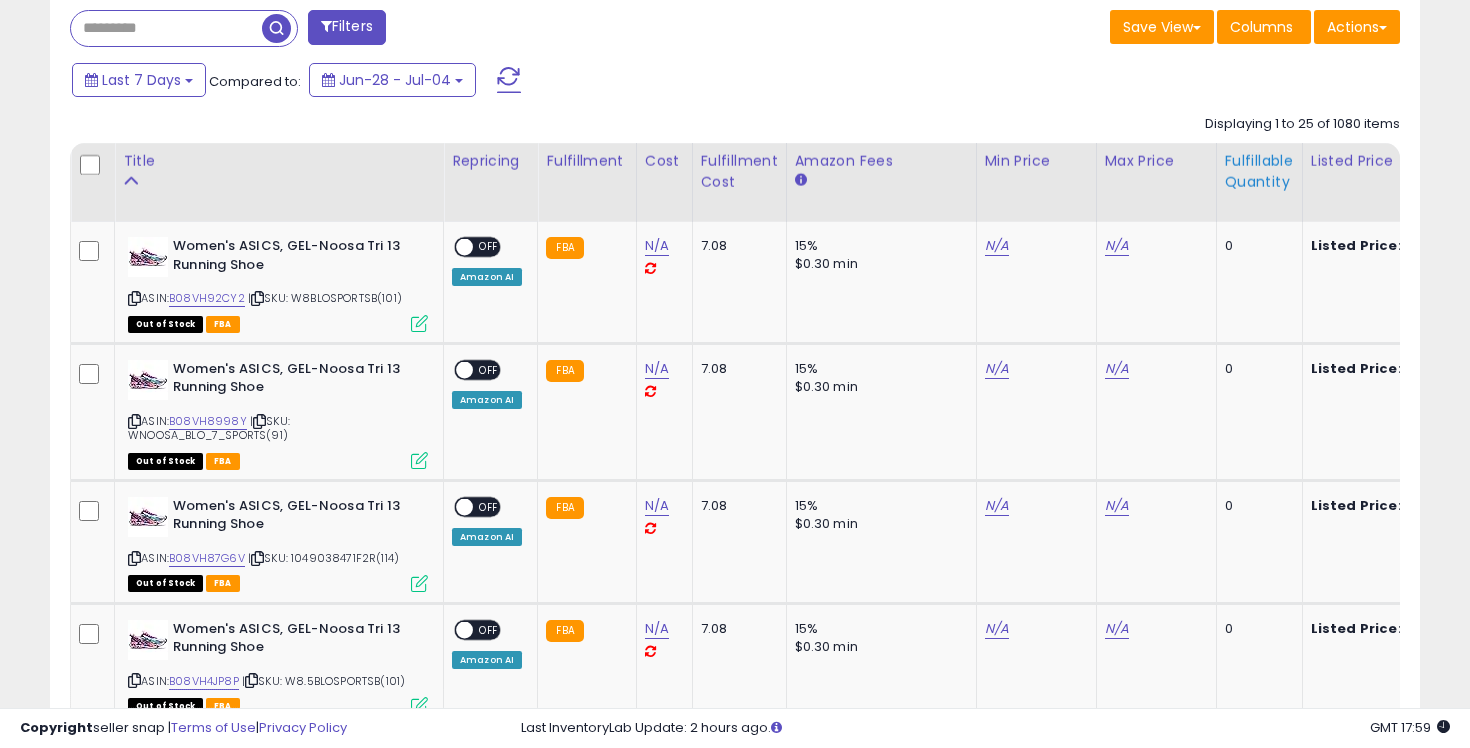 click on "Fulfillable Quantity" at bounding box center (1259, 172) 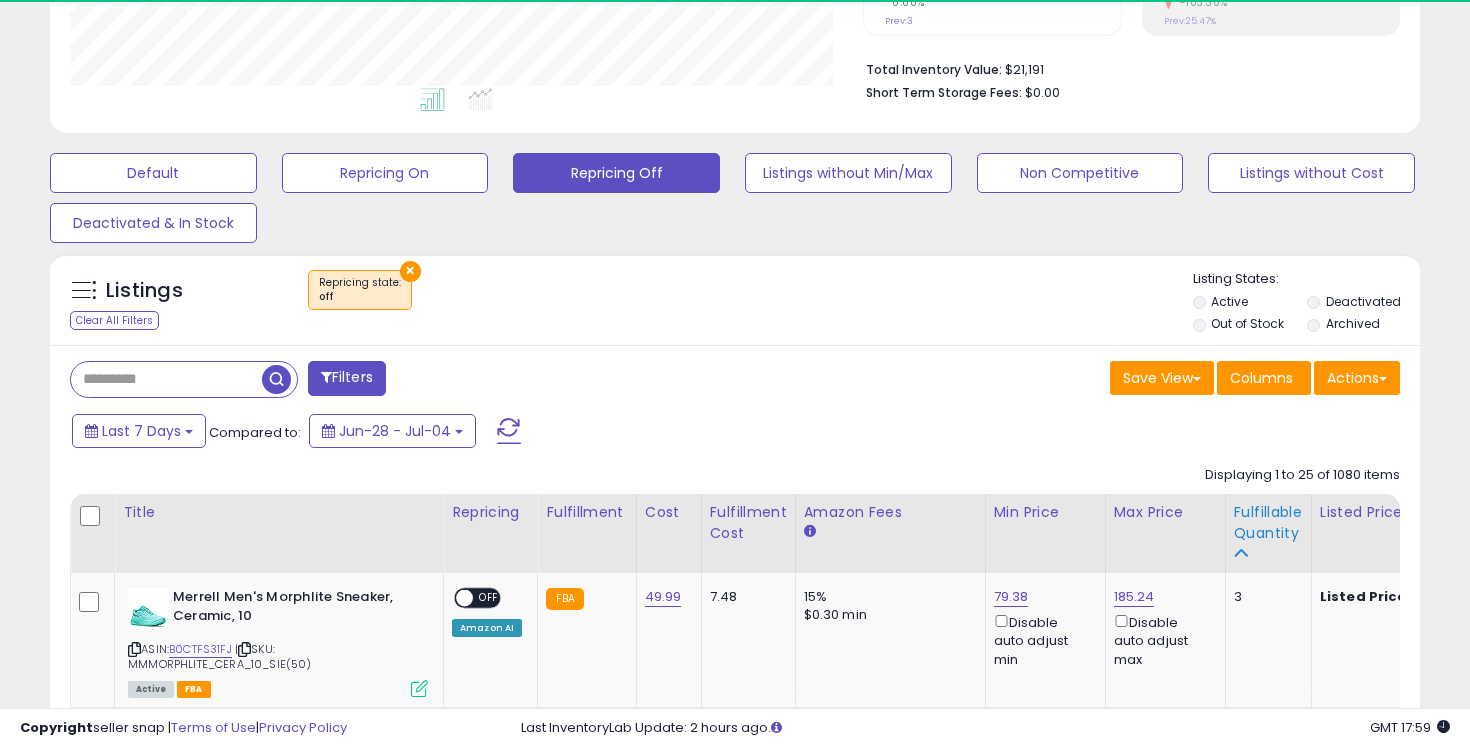 scroll, scrollTop: 828, scrollLeft: 0, axis: vertical 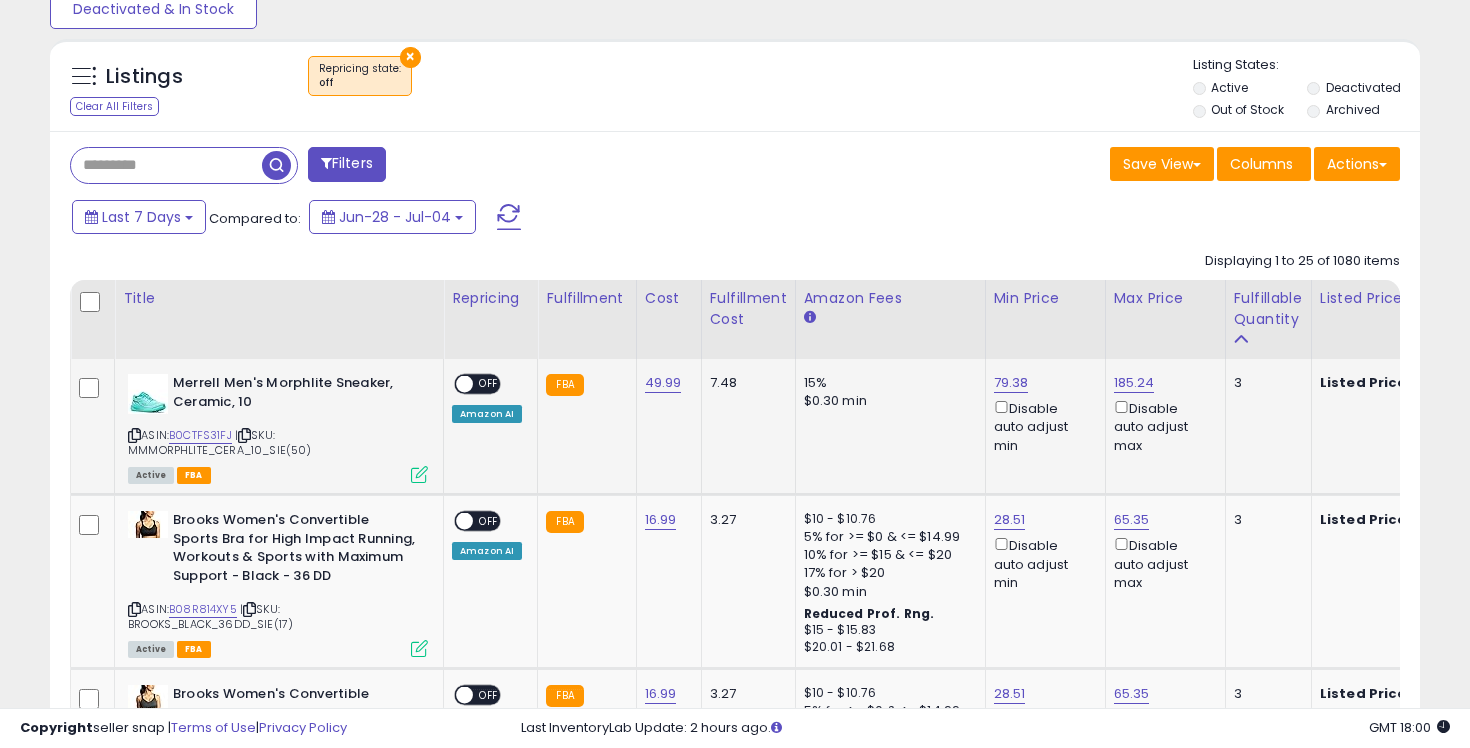 click at bounding box center (419, 474) 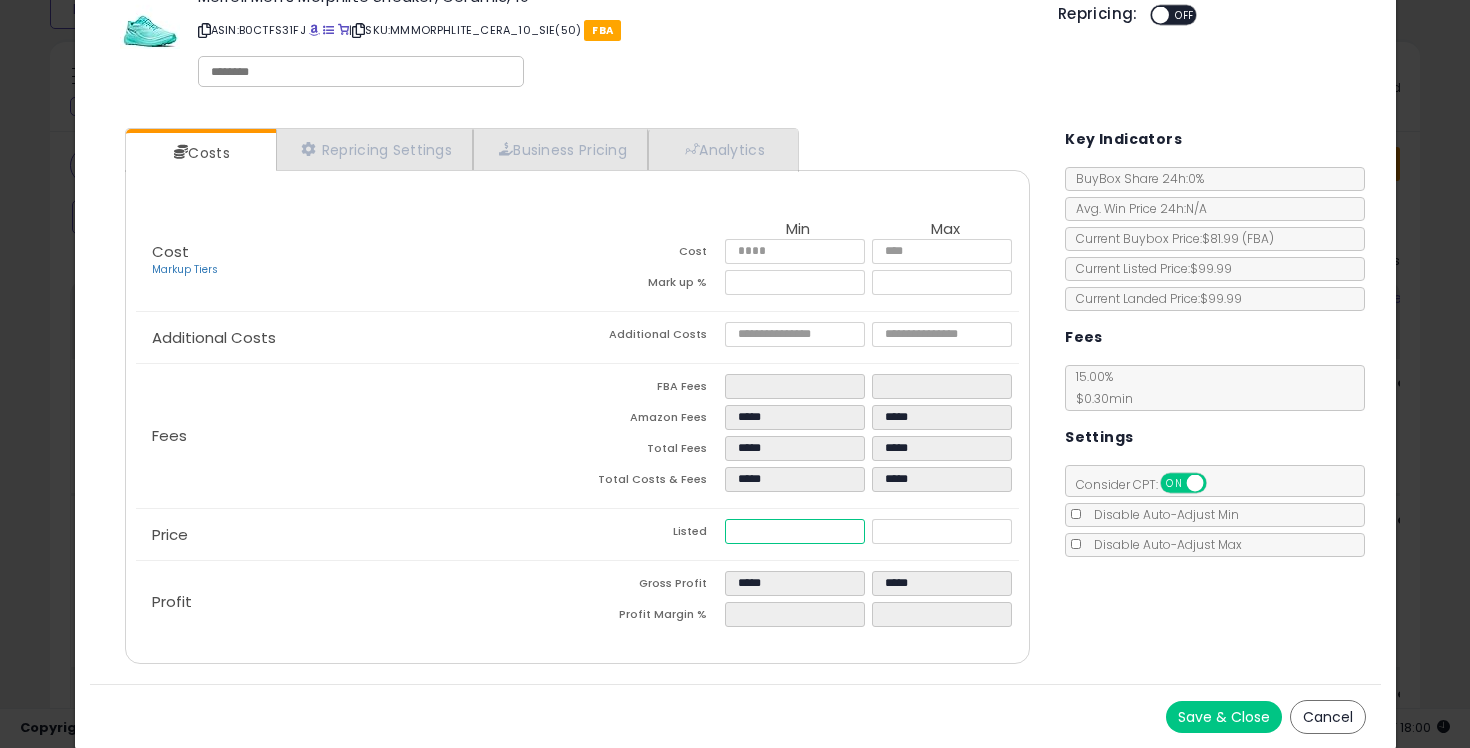 click on "*****" at bounding box center [795, 531] 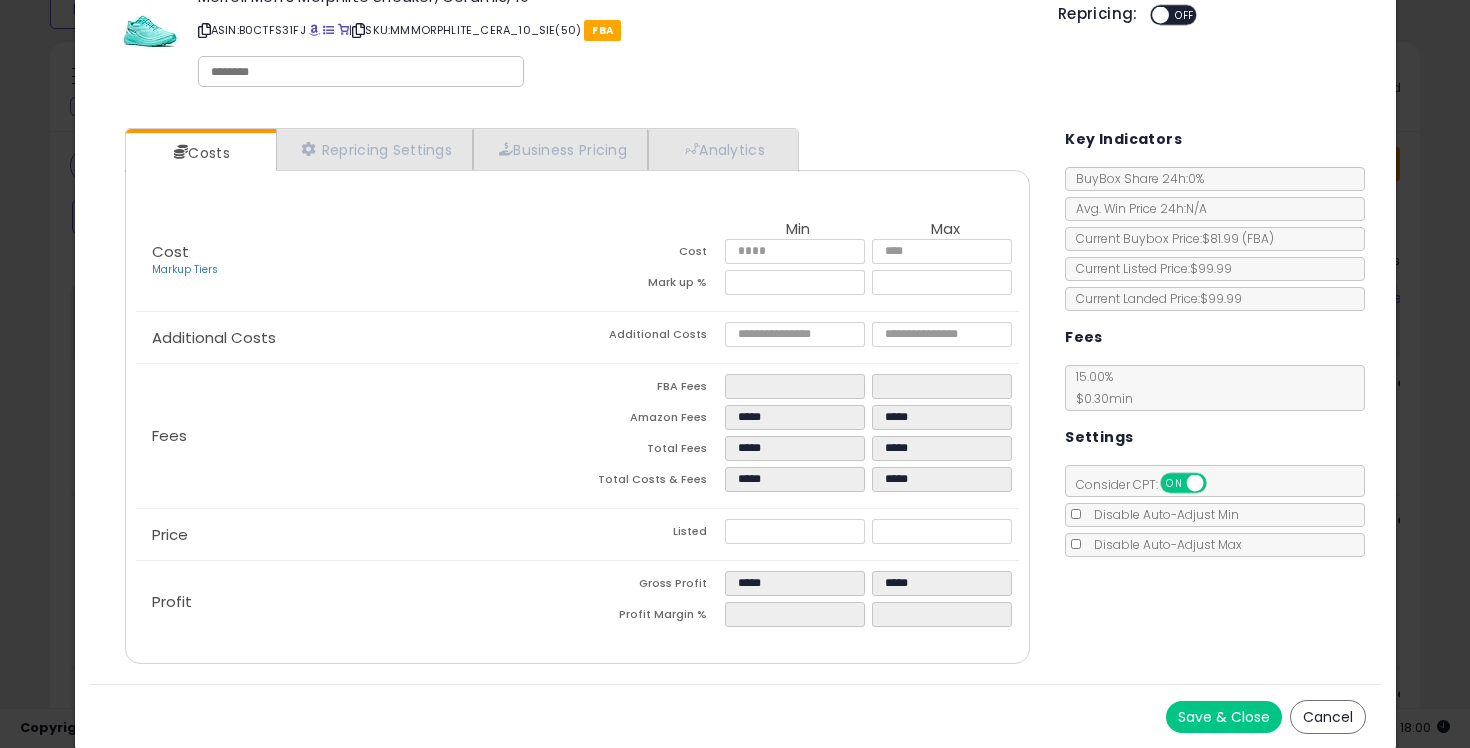 type on "*****" 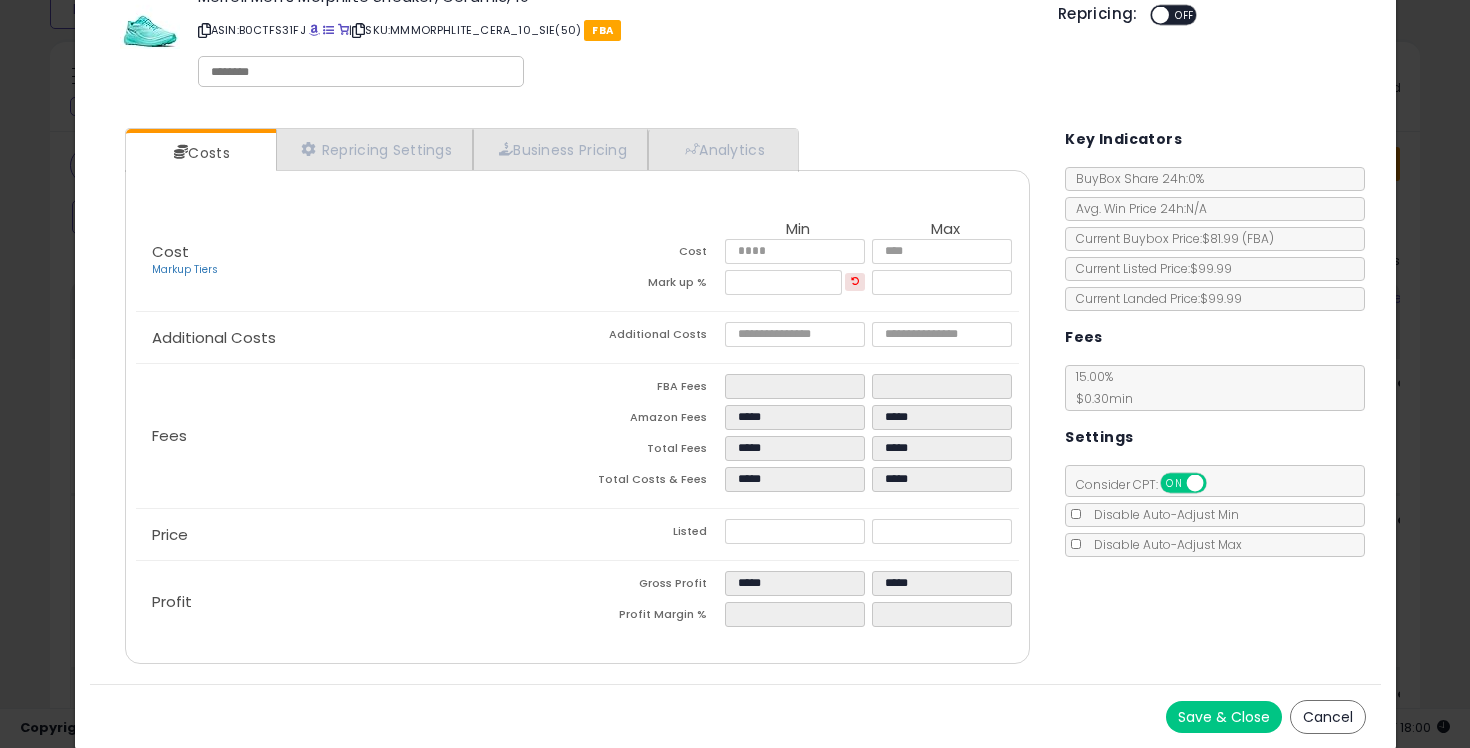 click on "Costs
Repricing Settings
Business Pricing
Analytics
Cost" at bounding box center [578, 398] 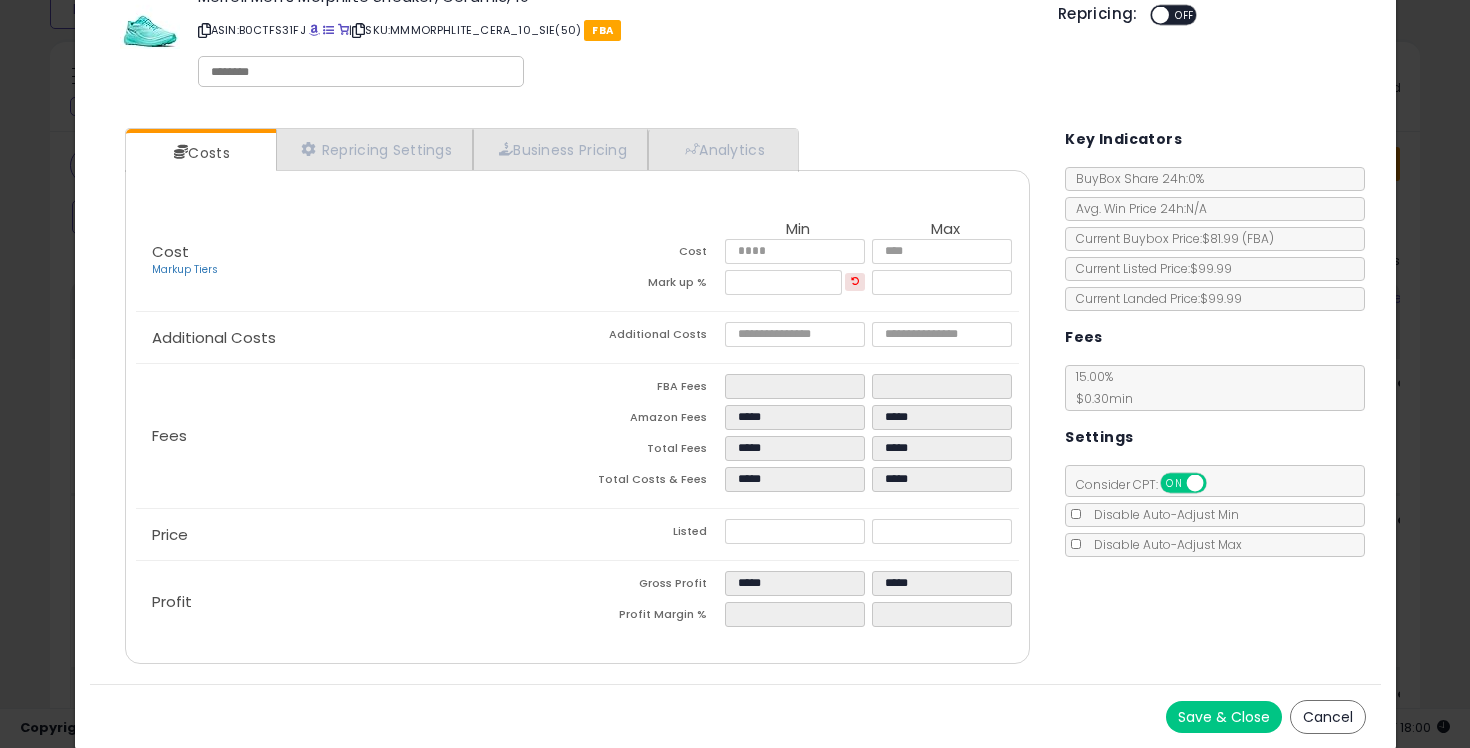 click on "ON   OFF" at bounding box center [1151, 15] 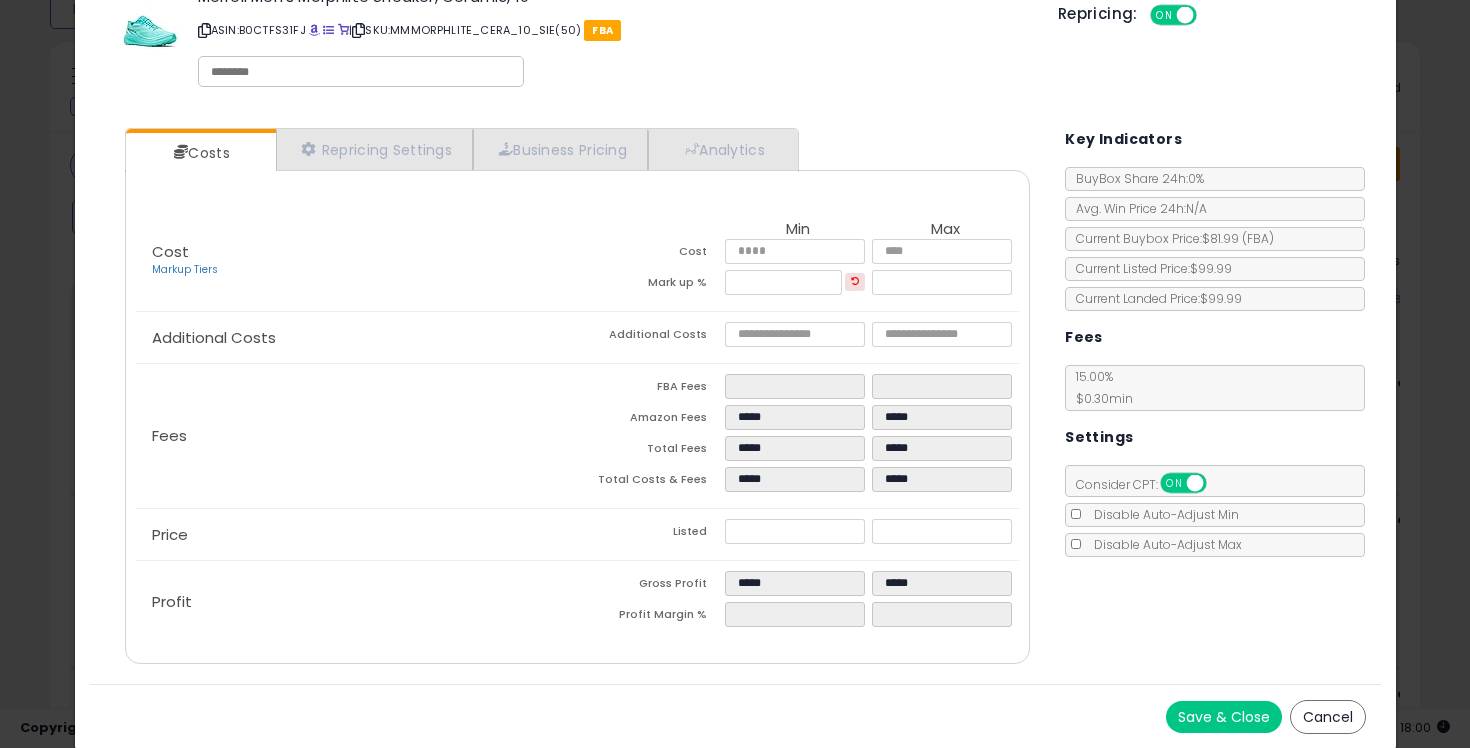 click on "Save & Close" at bounding box center (1224, 717) 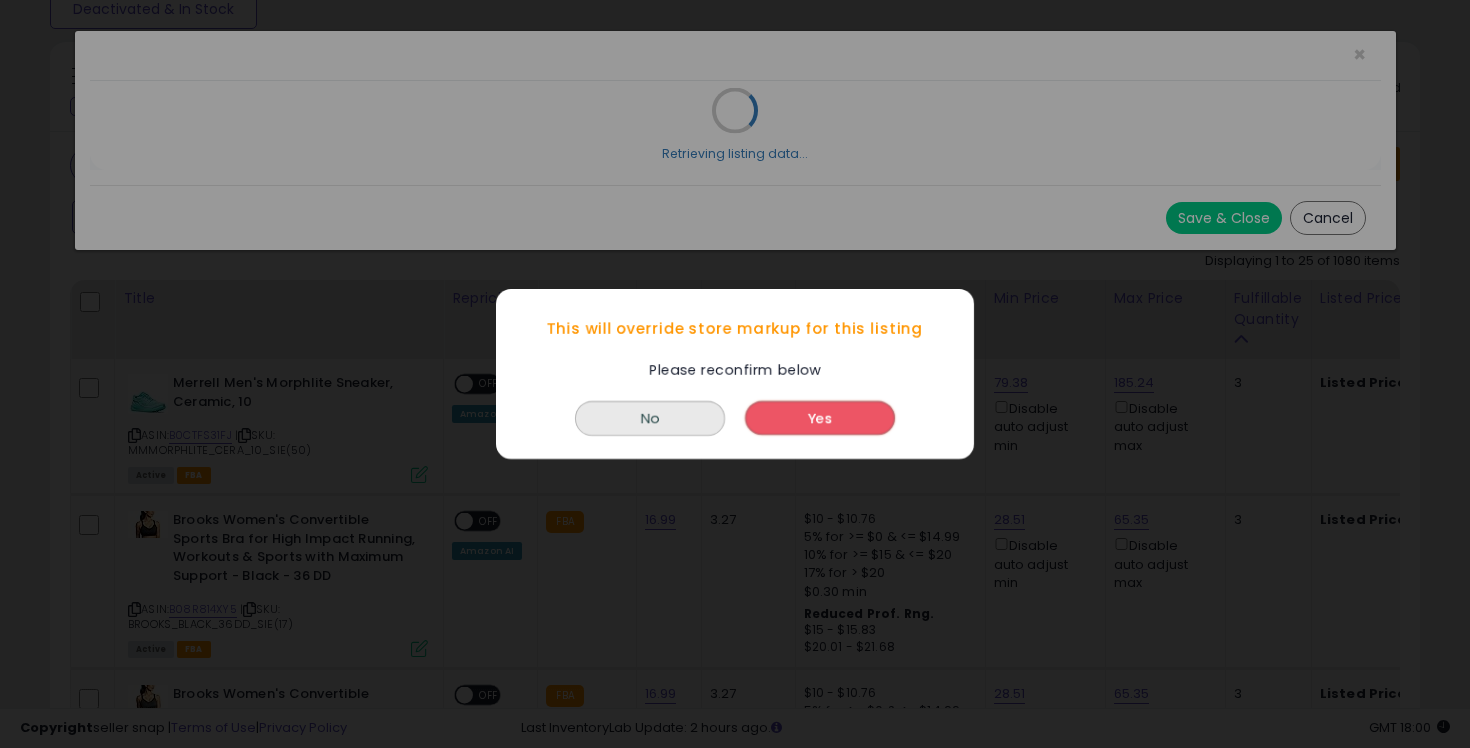 click on "Yes" at bounding box center (820, 418) 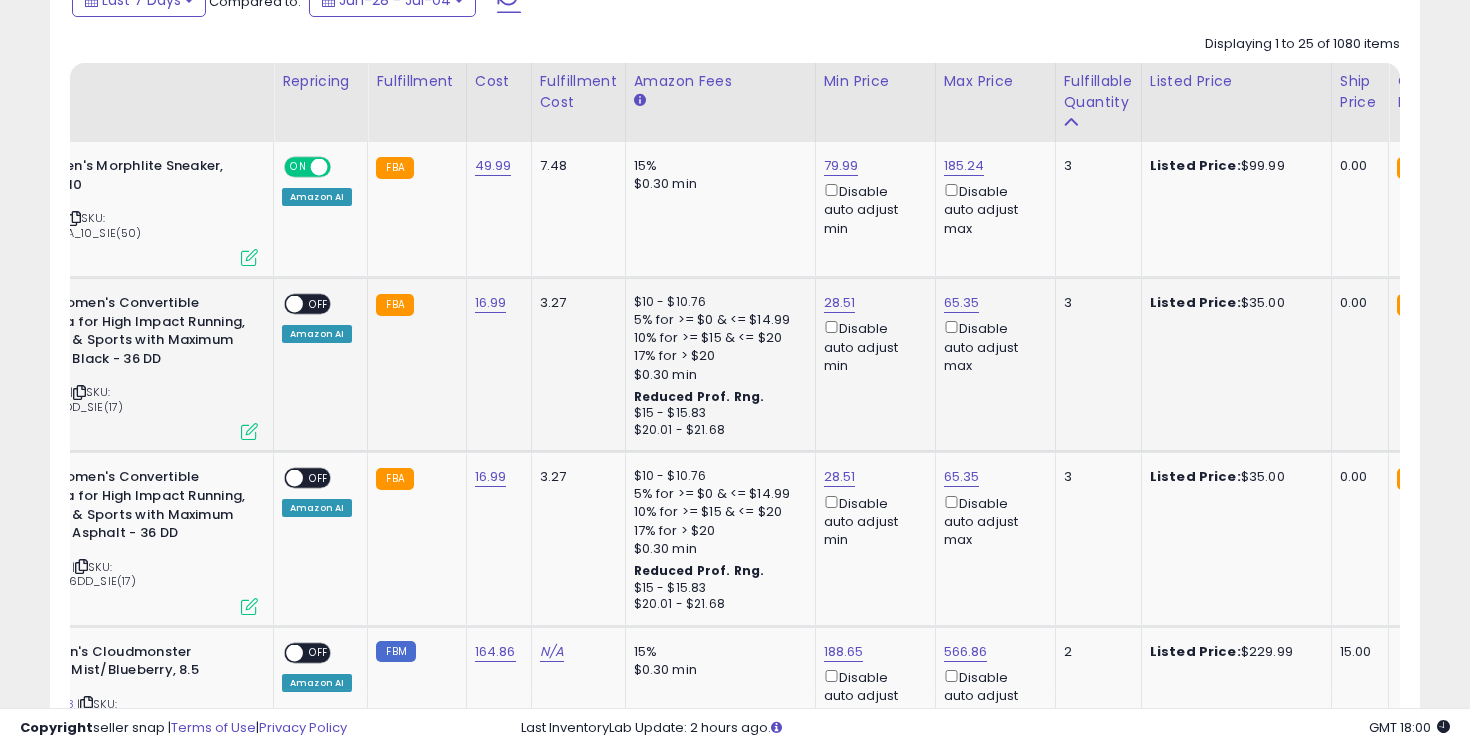 click at bounding box center [249, 431] 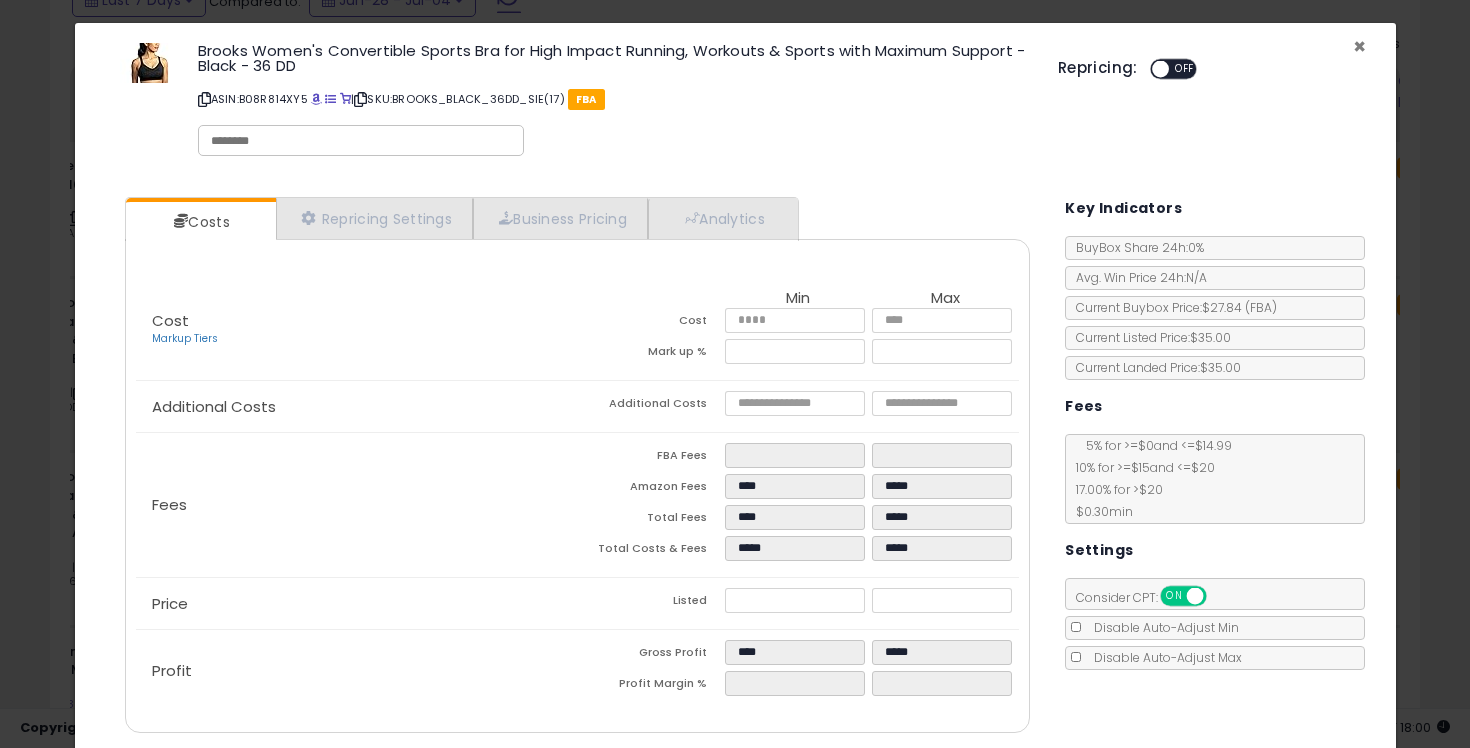 click on "×" at bounding box center [1359, 46] 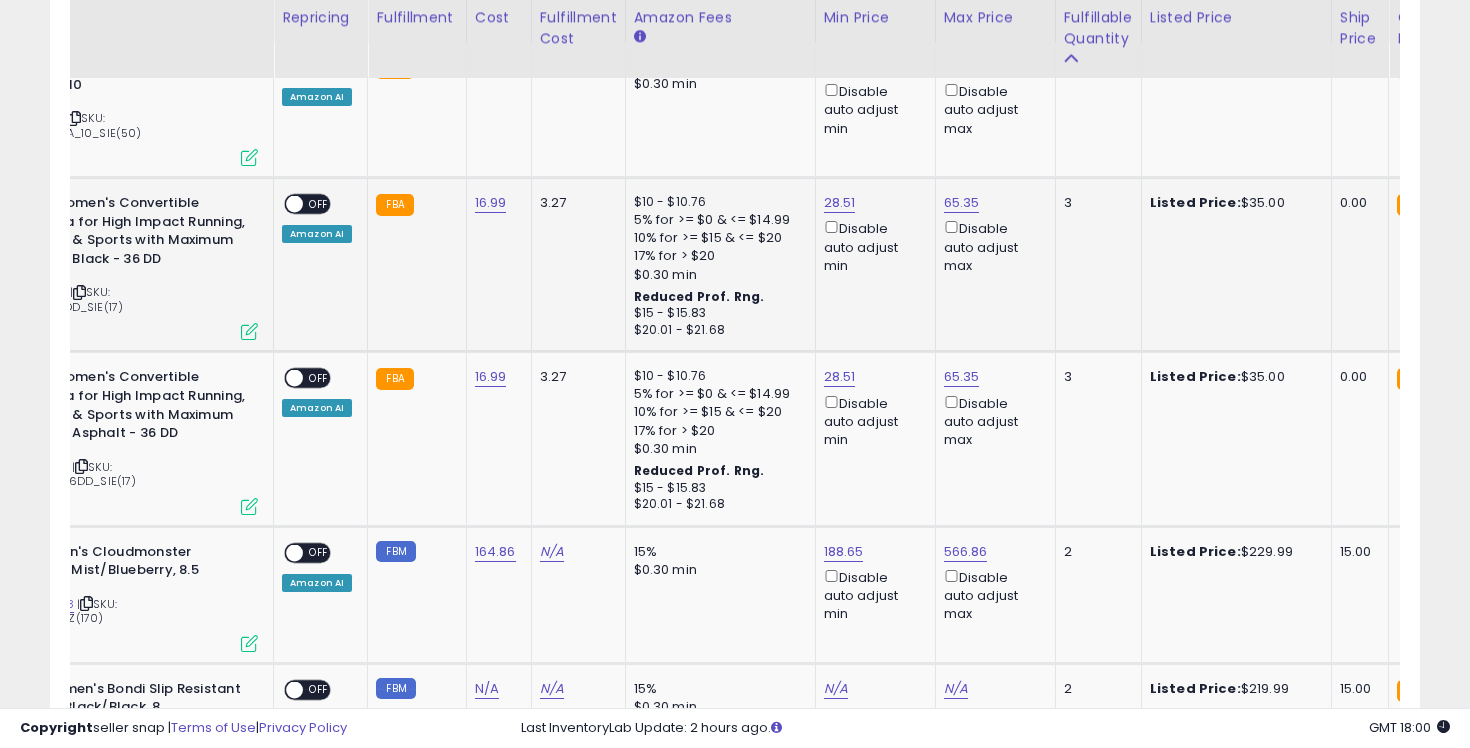scroll, scrollTop: 1009, scrollLeft: 0, axis: vertical 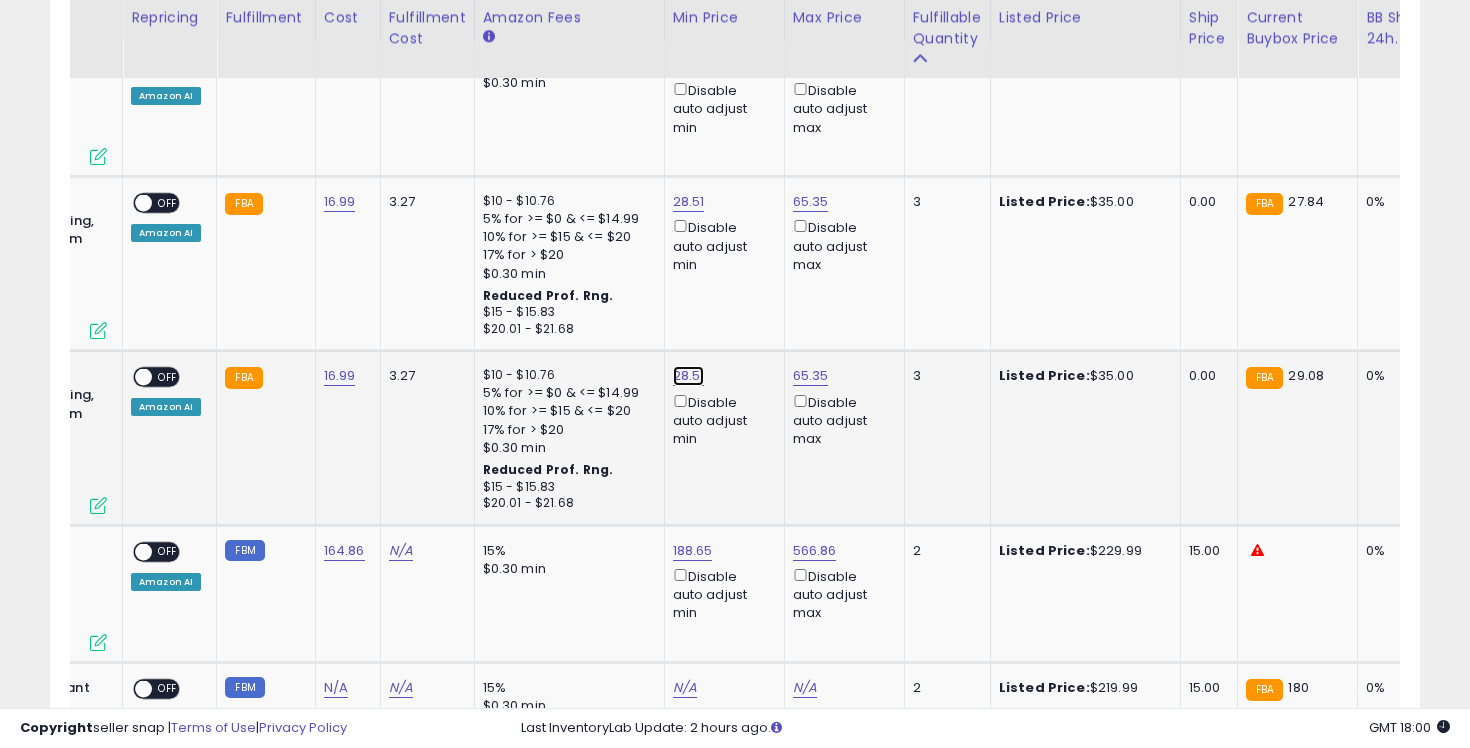 click on "28.51" at bounding box center [690, 65] 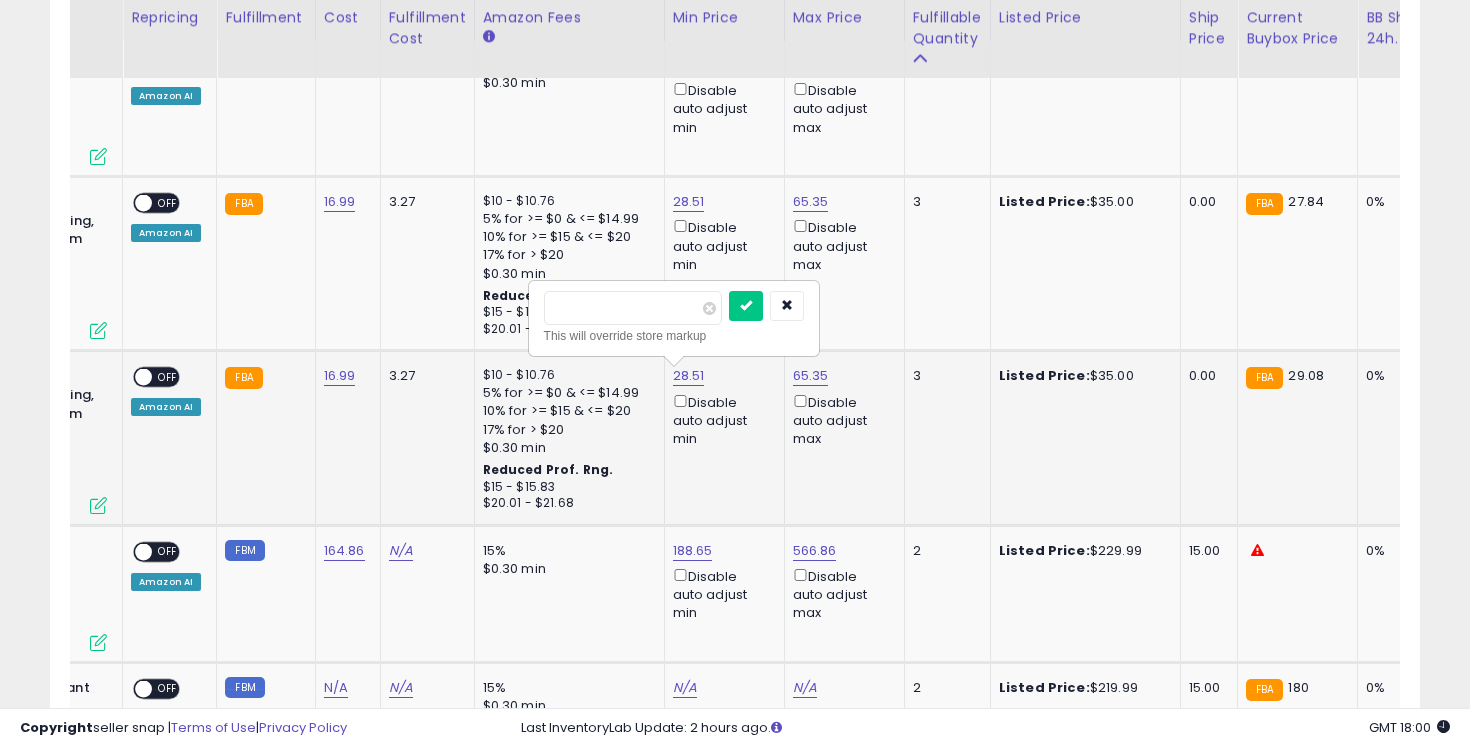 type on "*****" 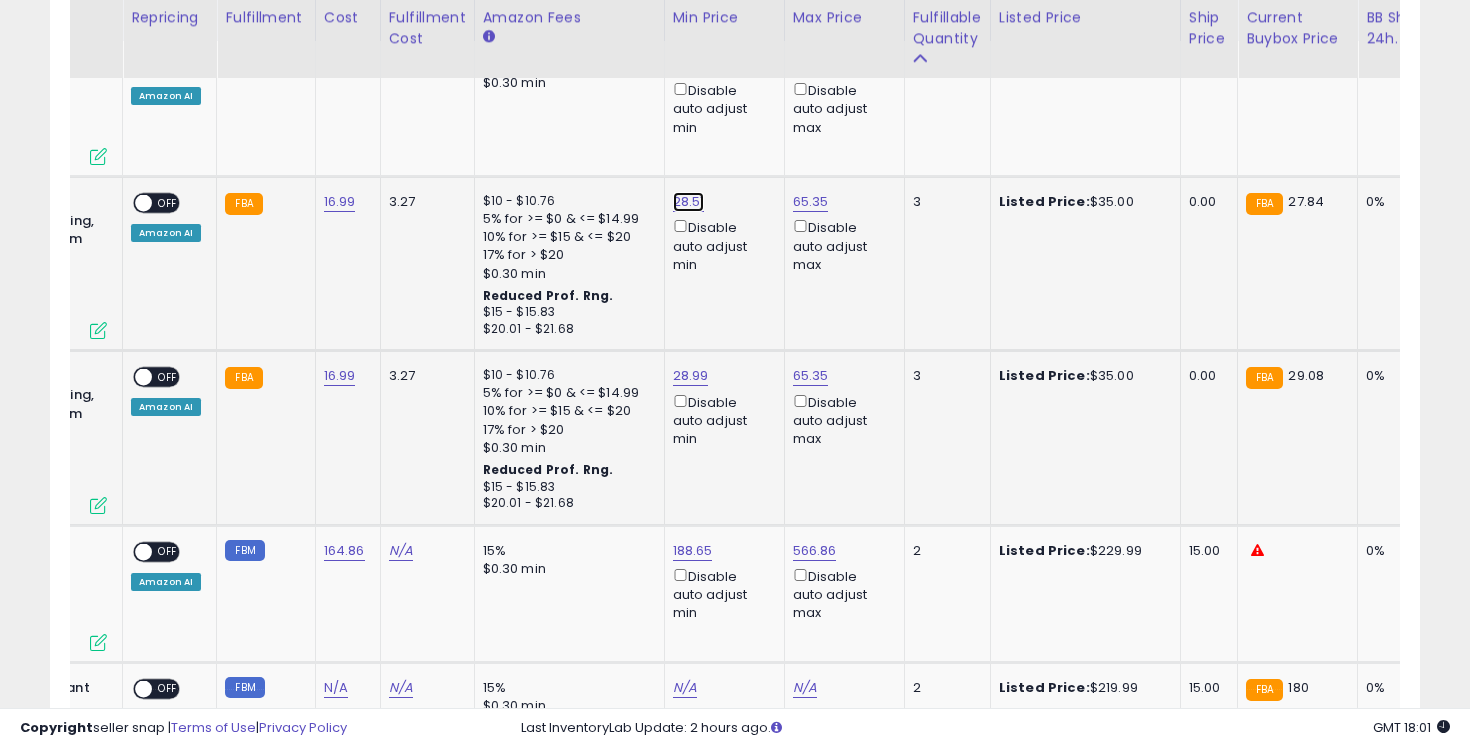 click on "28.51" at bounding box center [690, 65] 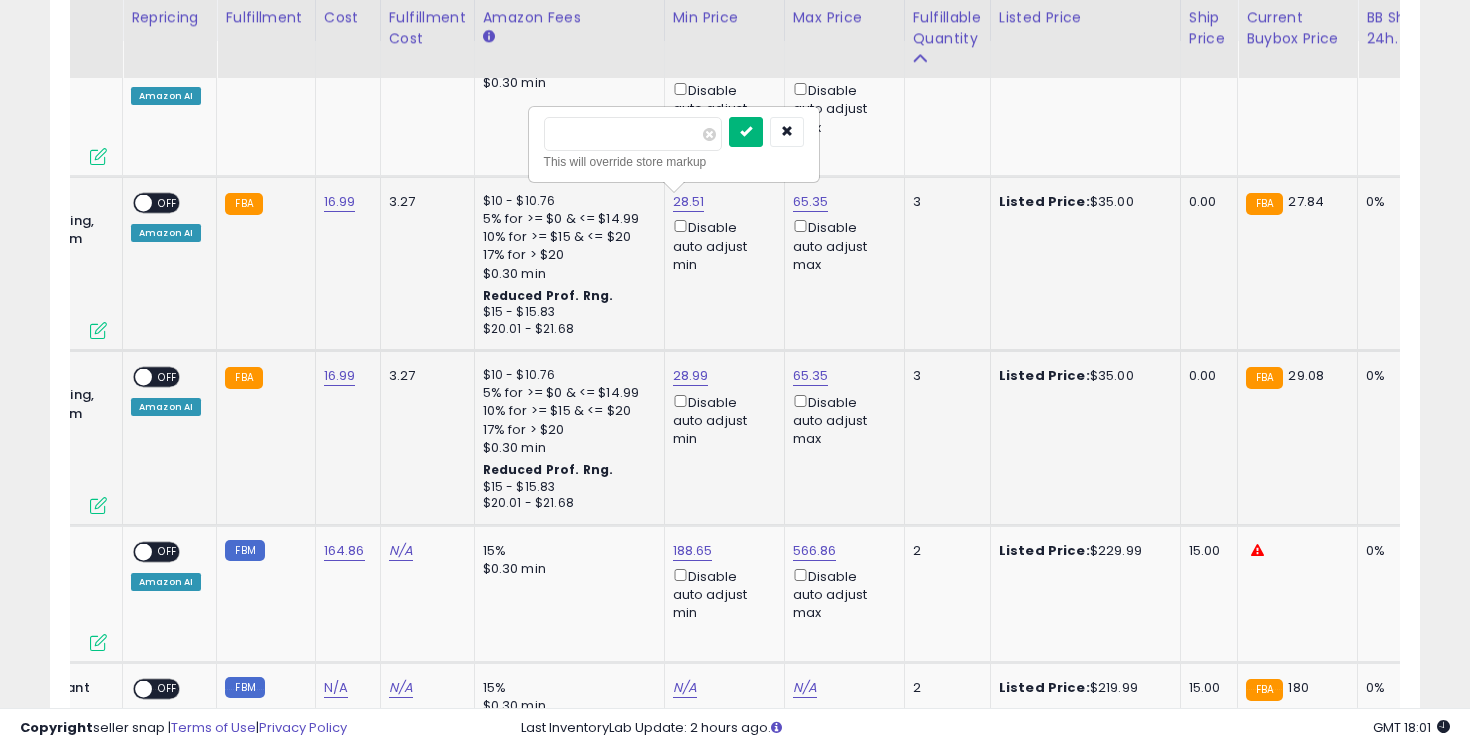 type on "*****" 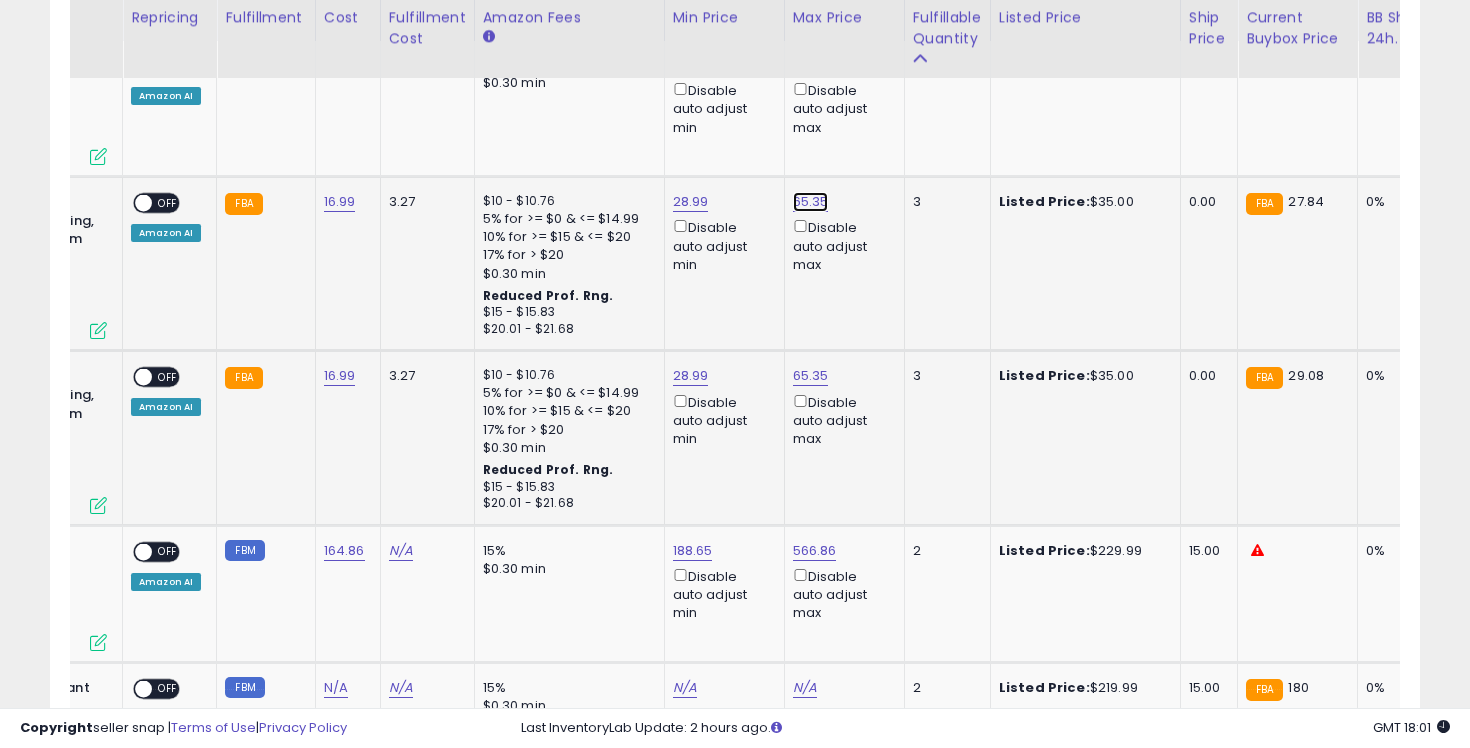 click on "65.35" at bounding box center [813, 65] 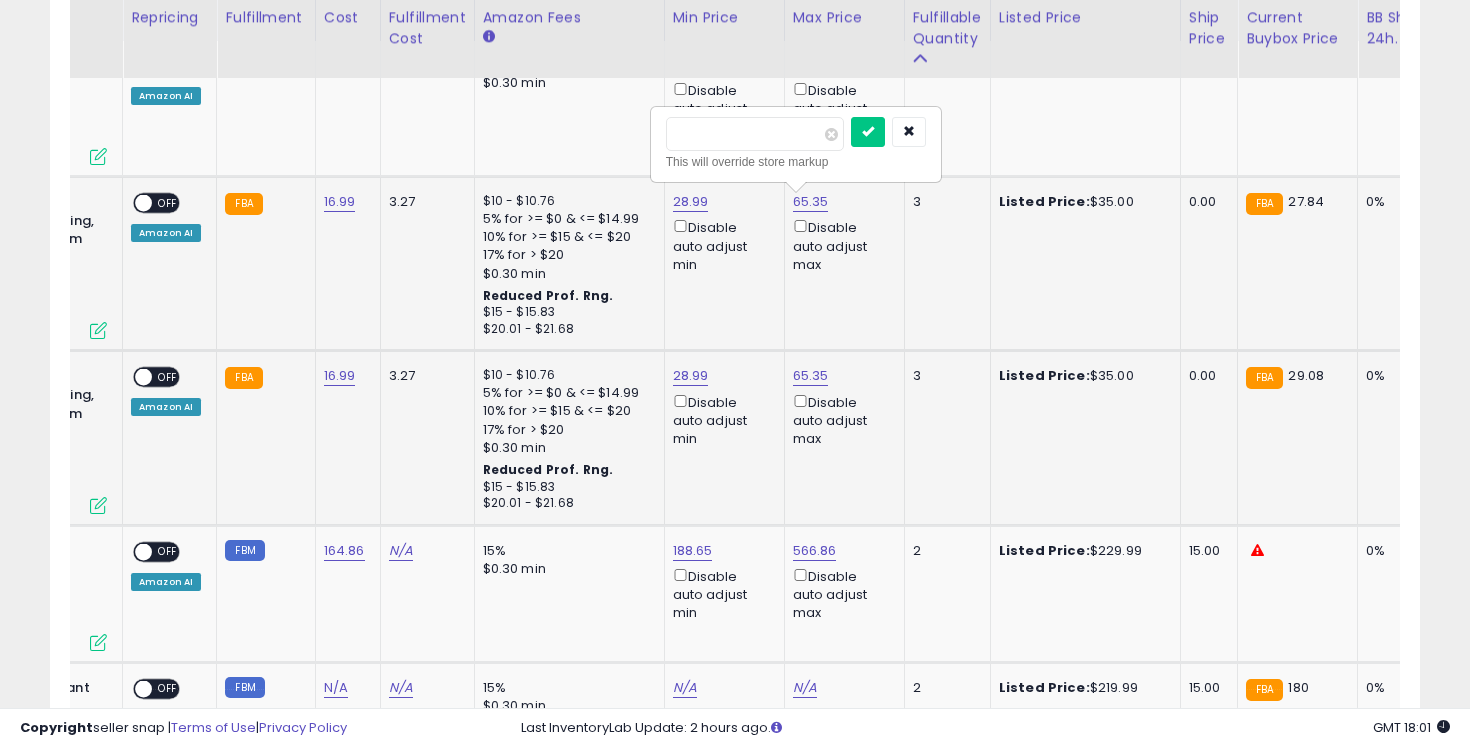 click on "*****" at bounding box center (755, 134) 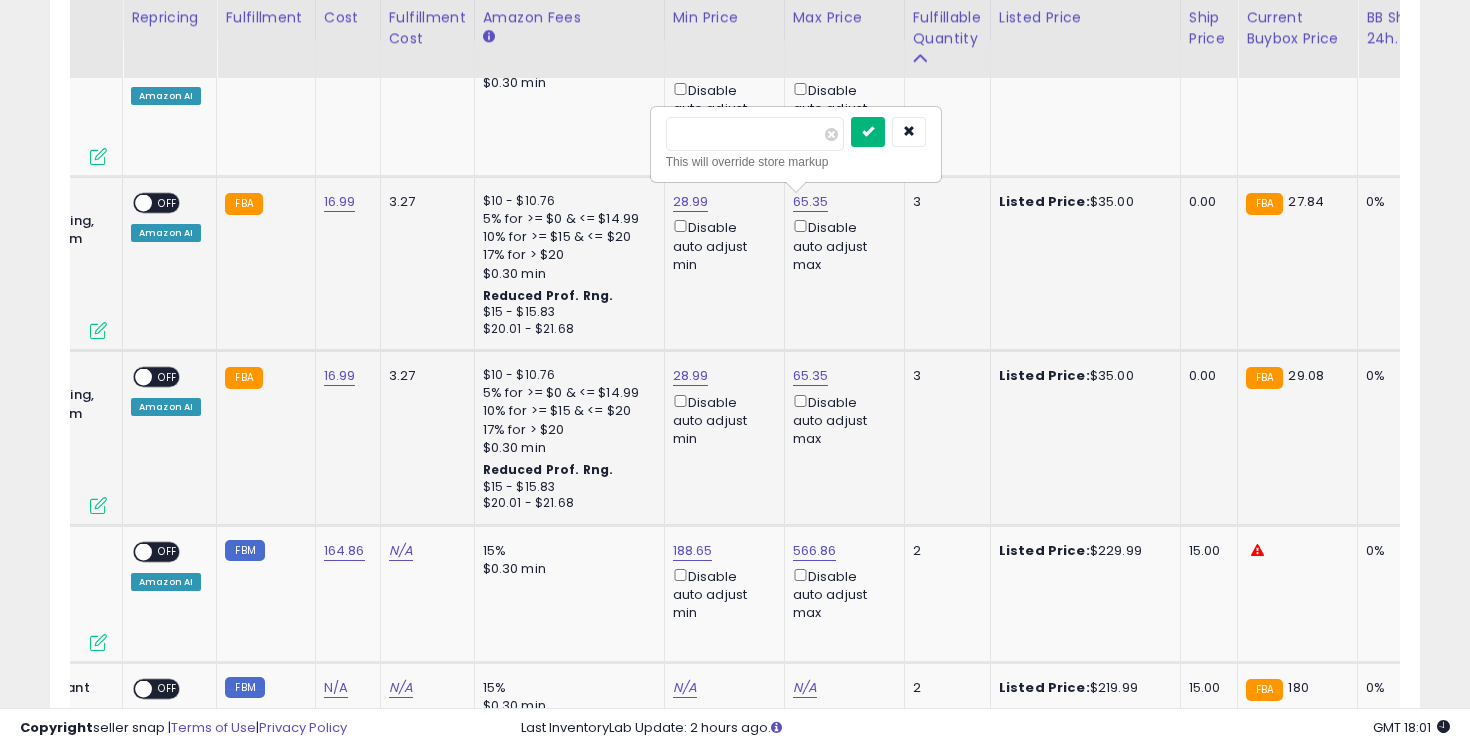 type on "*****" 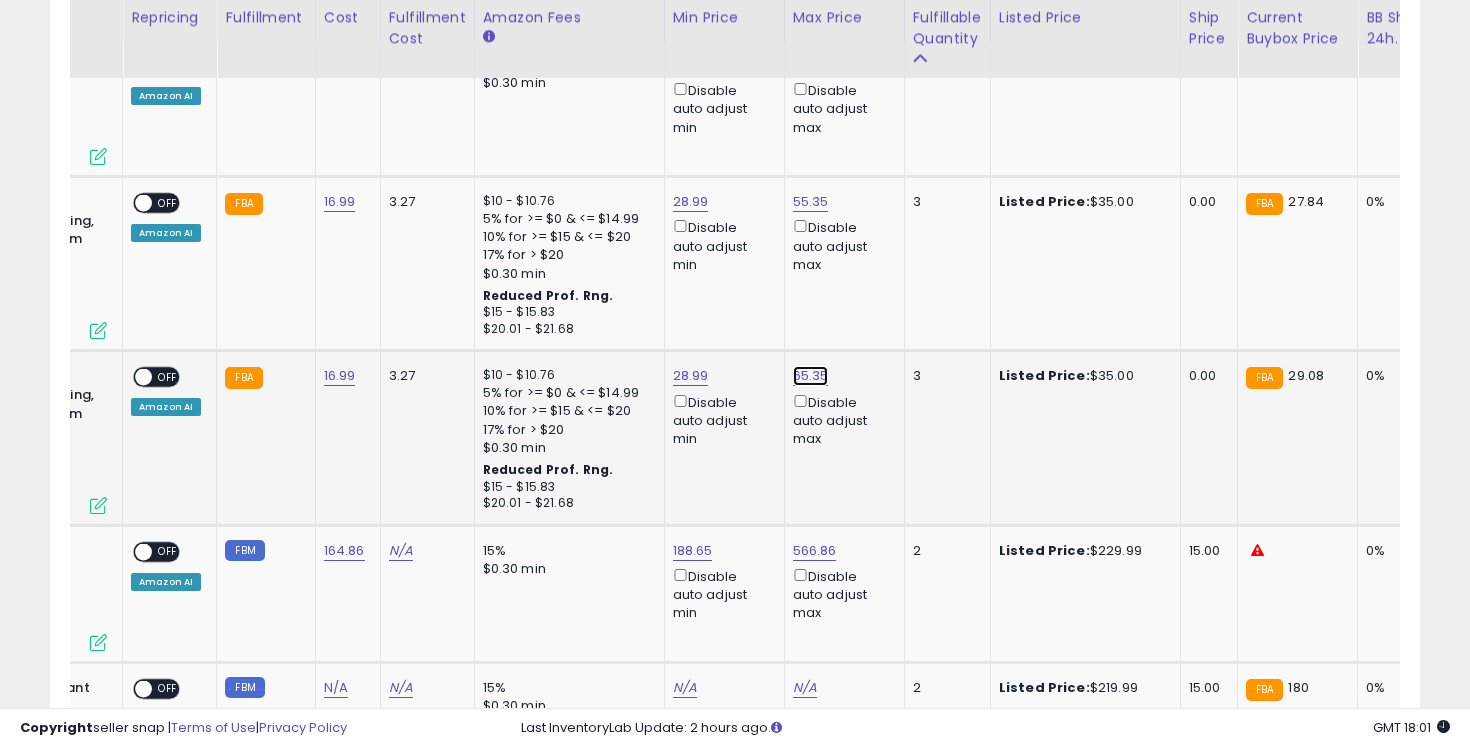 click on "65.35" at bounding box center (813, 65) 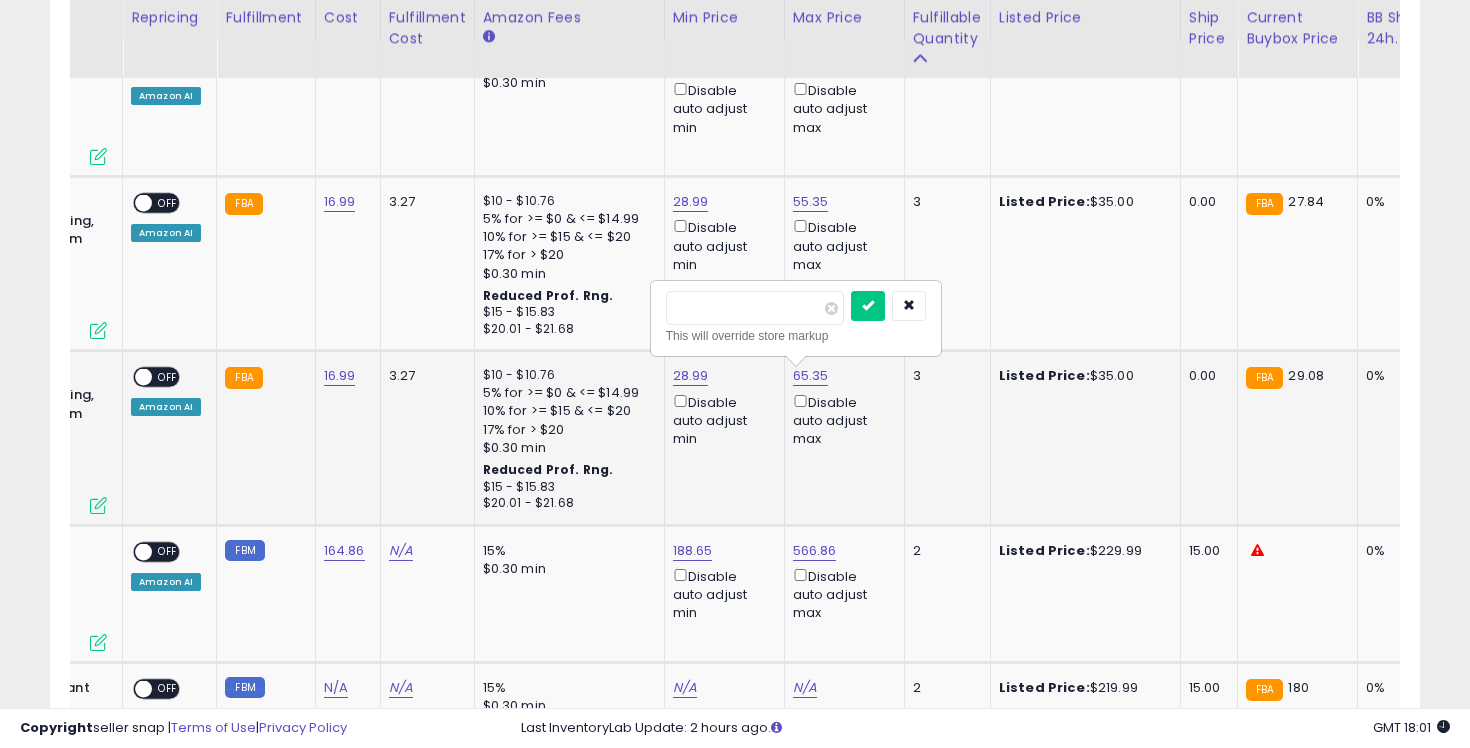 click on "*****" at bounding box center (755, 308) 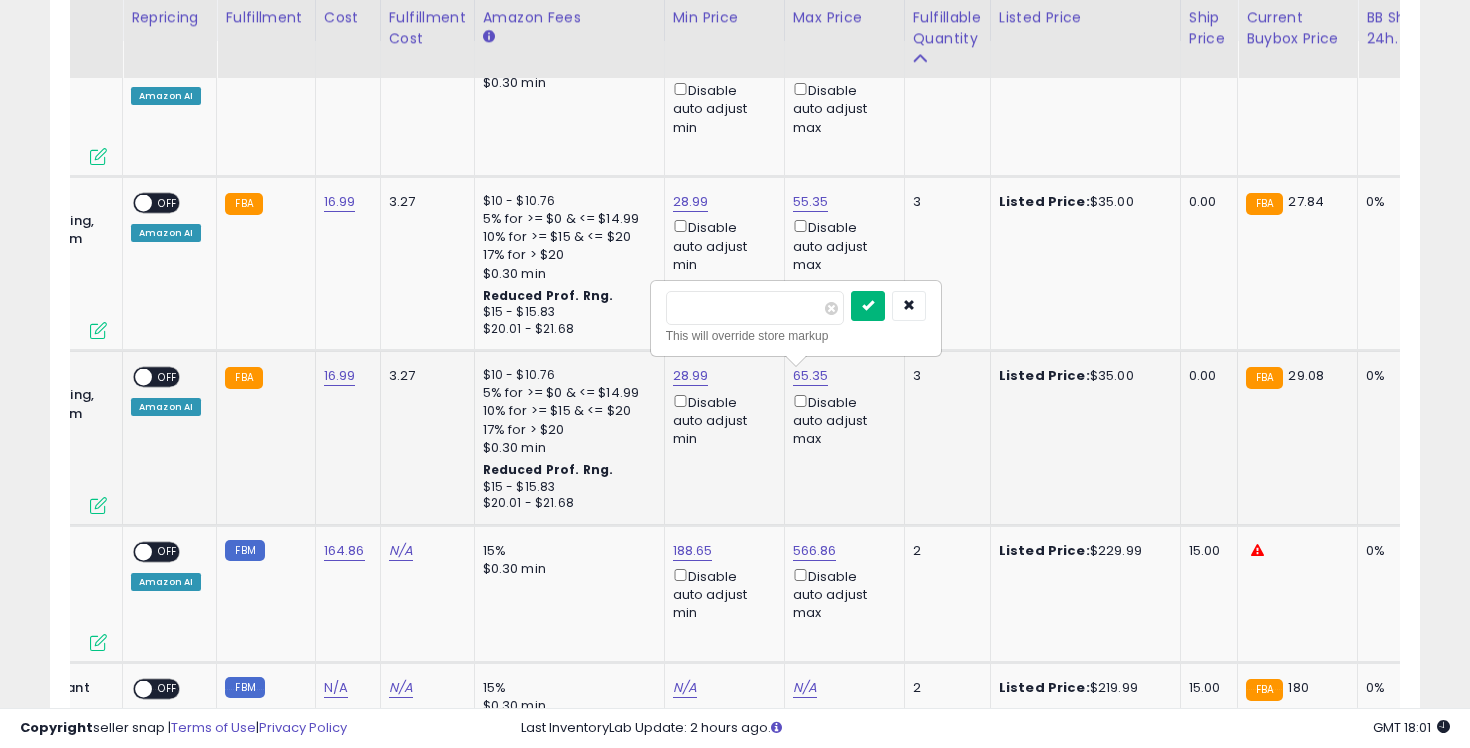 type on "*****" 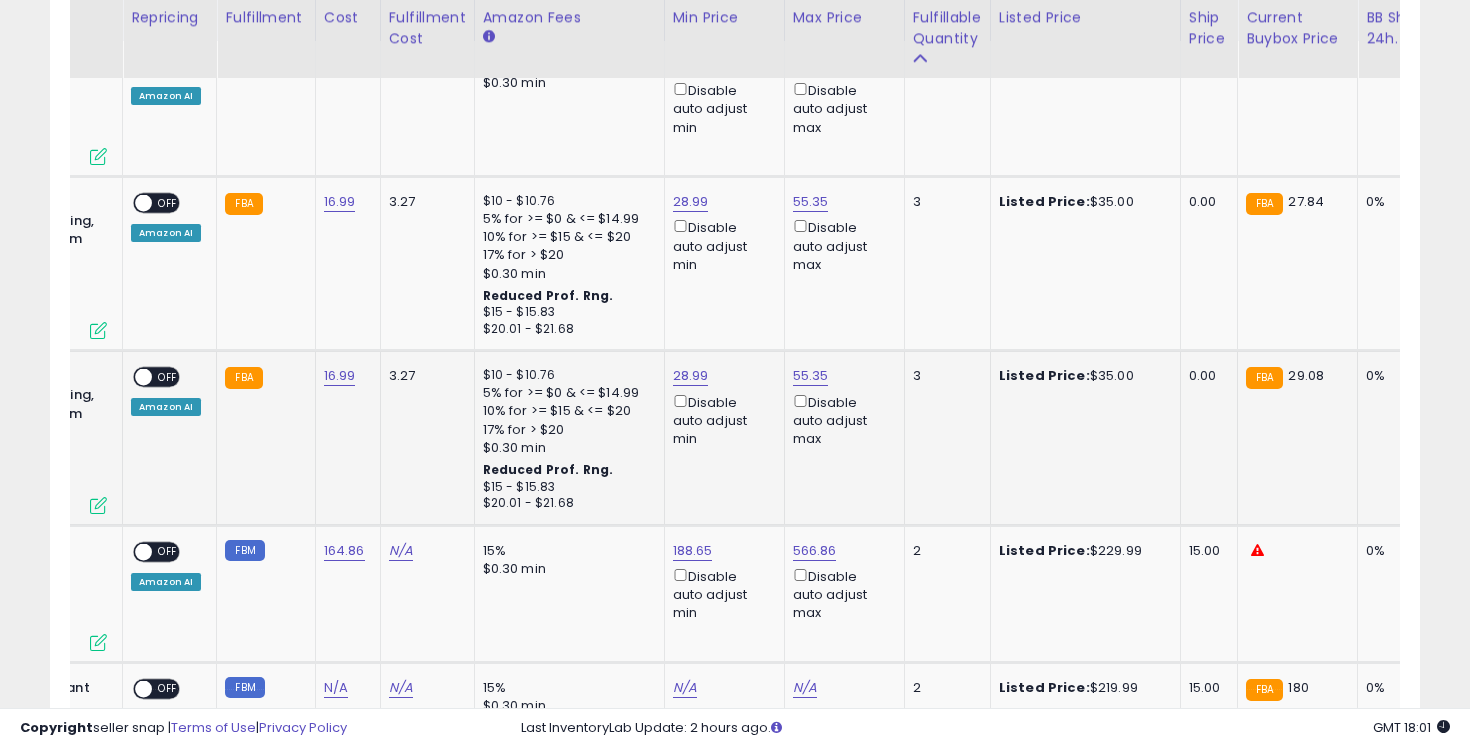 scroll, scrollTop: 0, scrollLeft: 0, axis: both 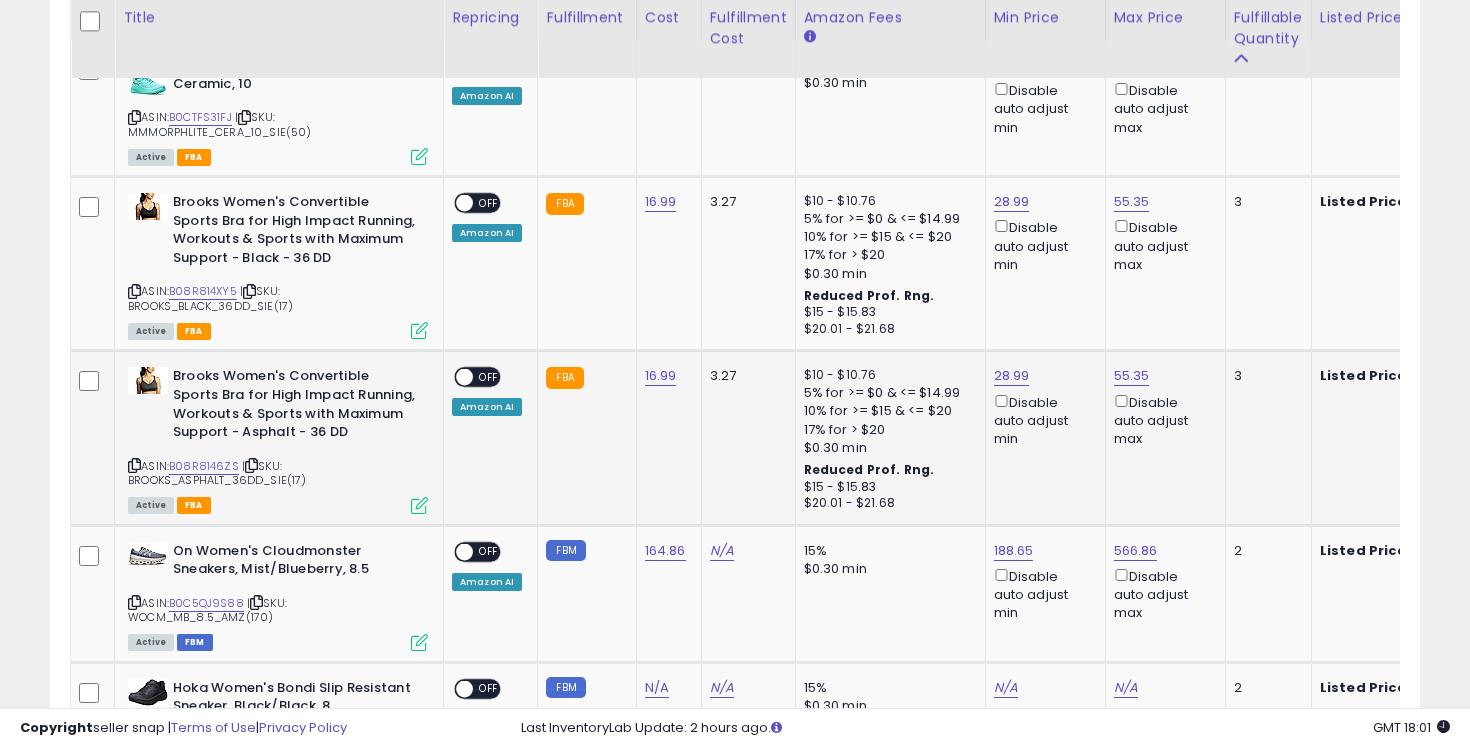click at bounding box center [464, 377] 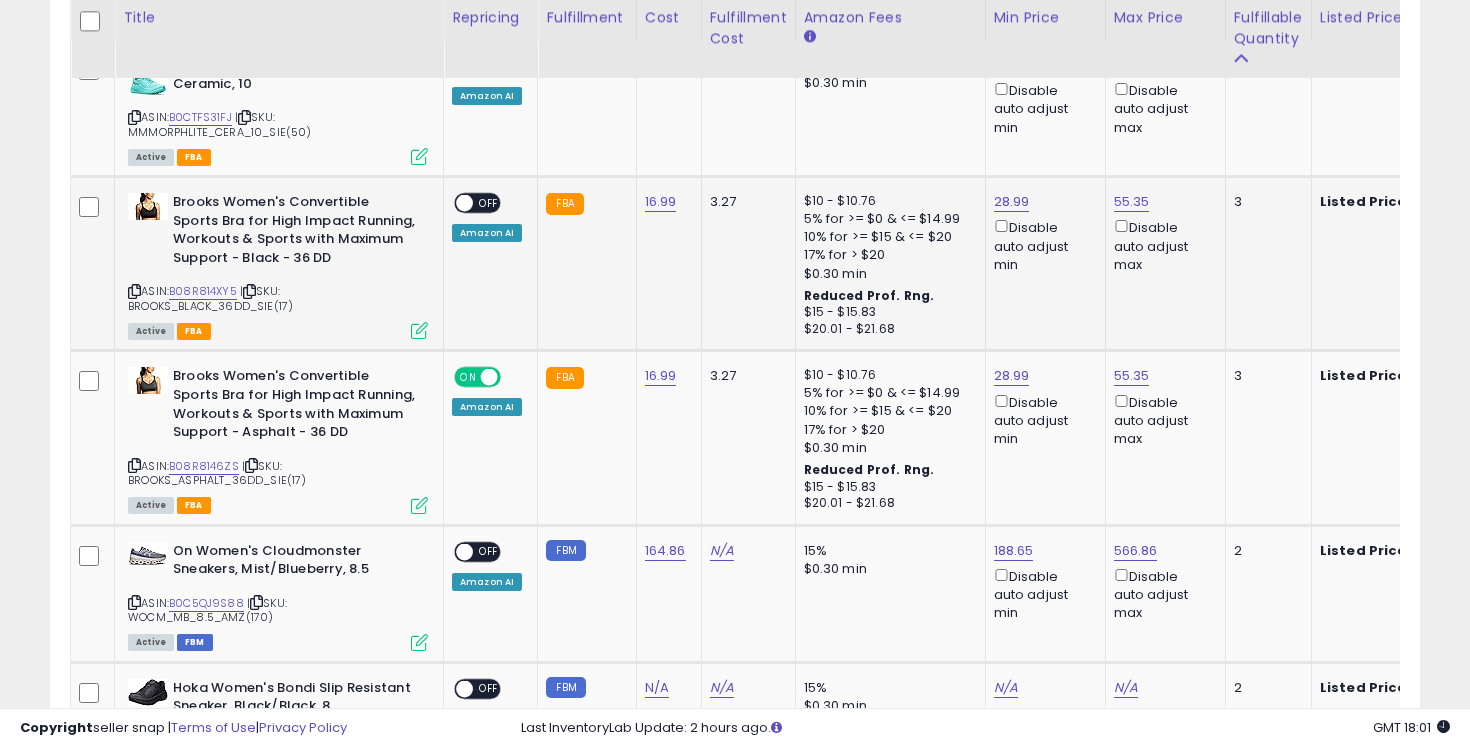 click at bounding box center (464, 203) 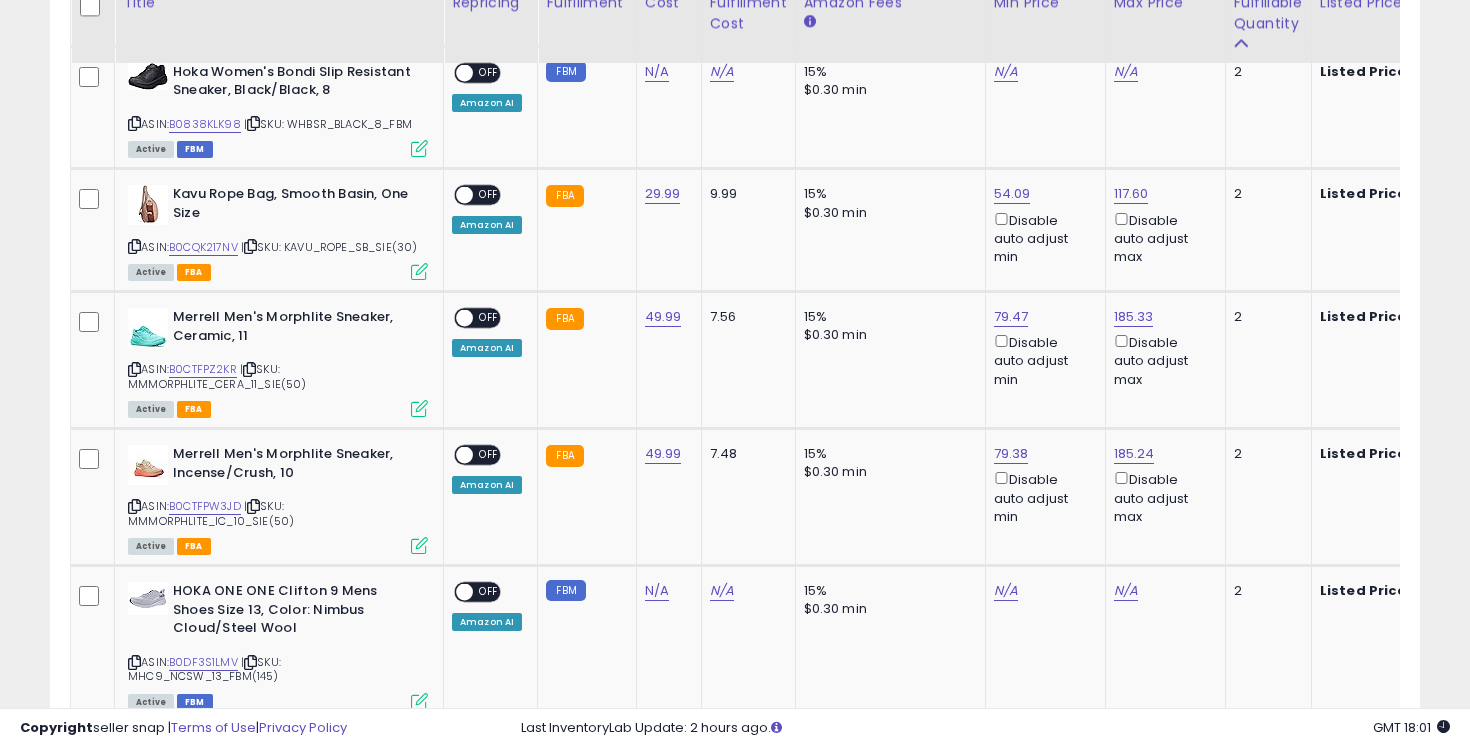 scroll, scrollTop: 1632, scrollLeft: 0, axis: vertical 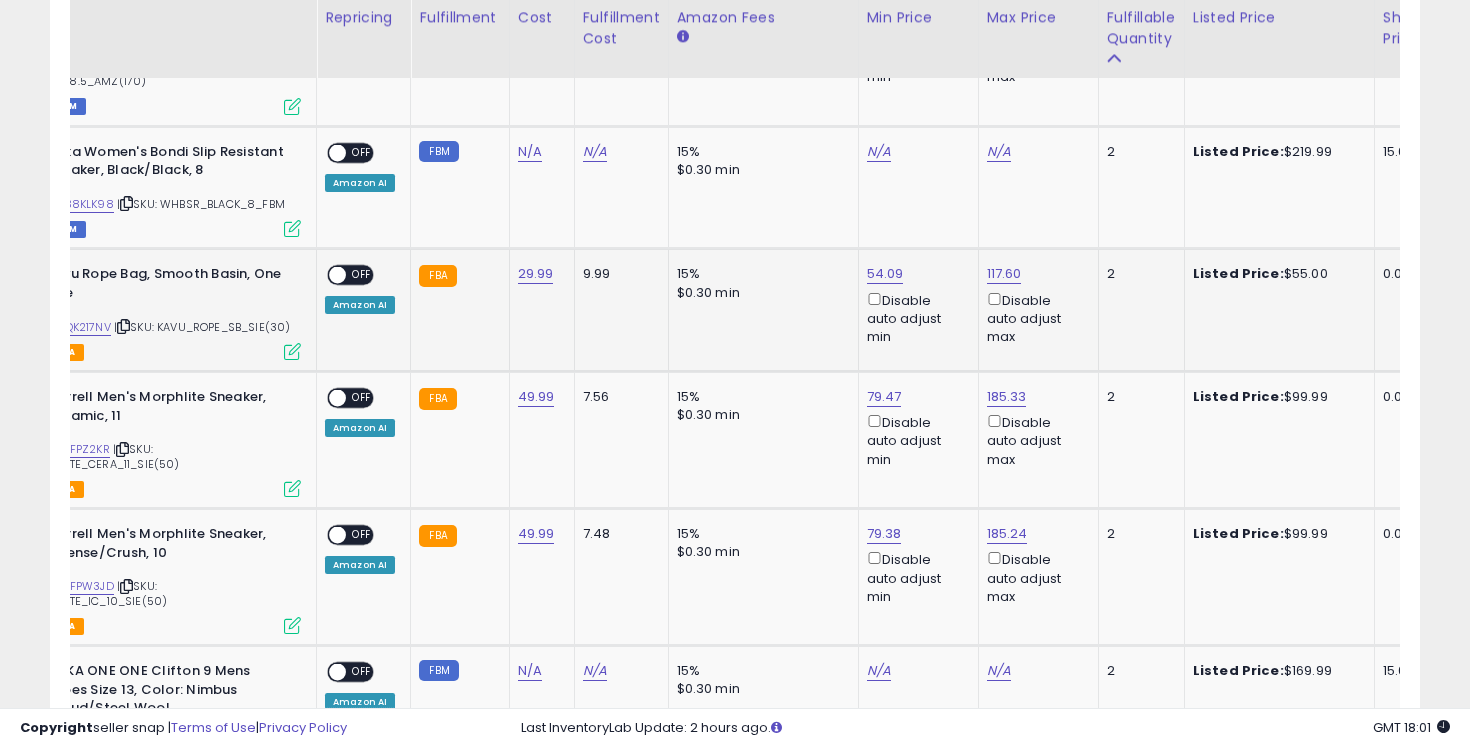 click at bounding box center (337, 275) 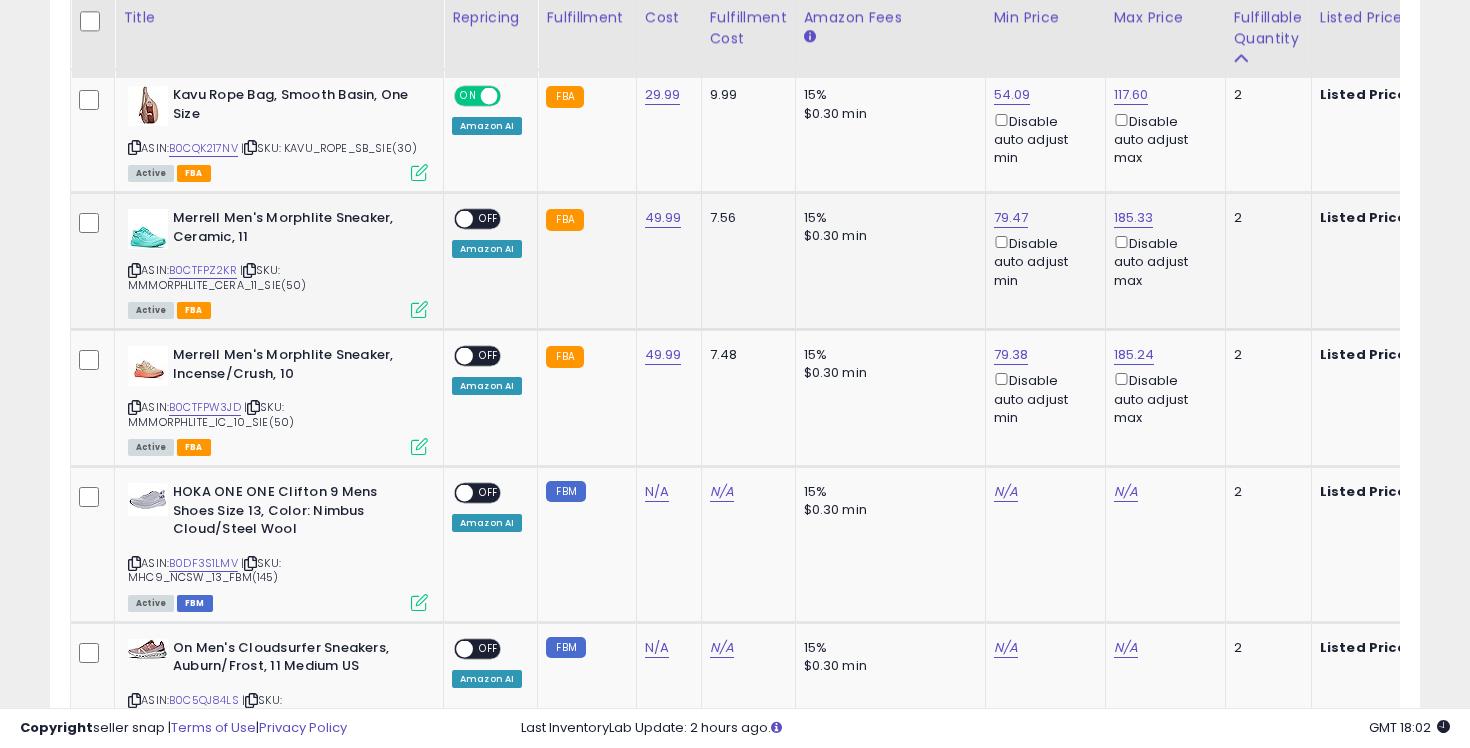 click at bounding box center (464, 219) 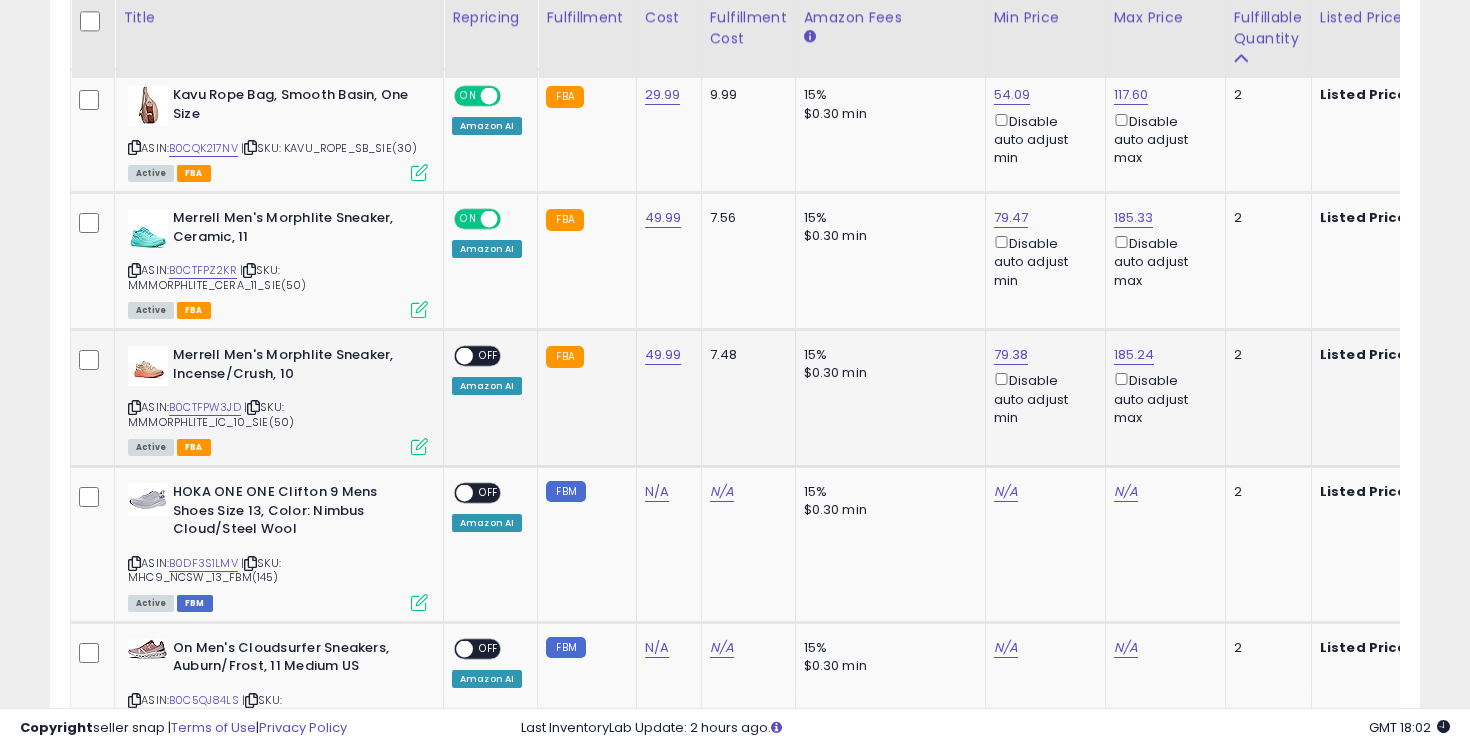 click at bounding box center (464, 356) 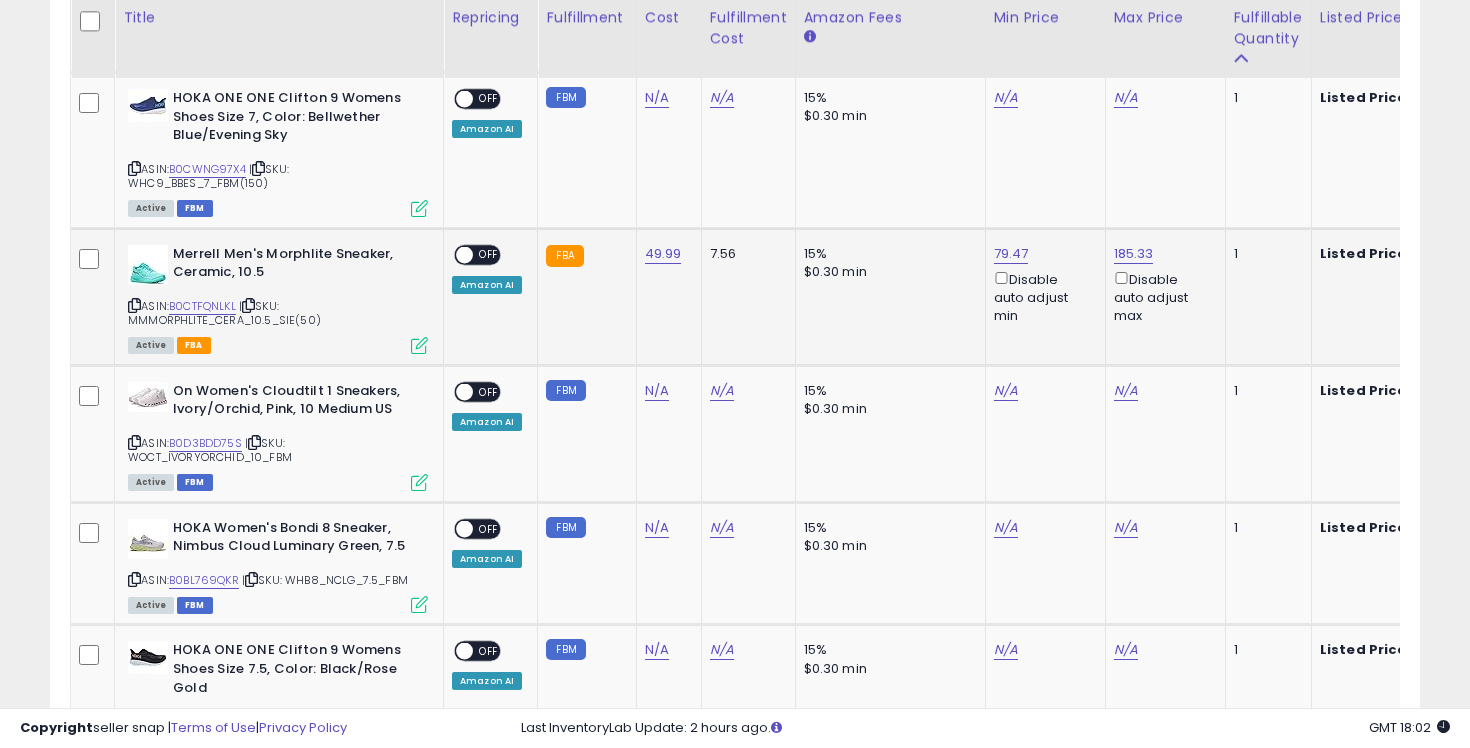 click at bounding box center (464, 254) 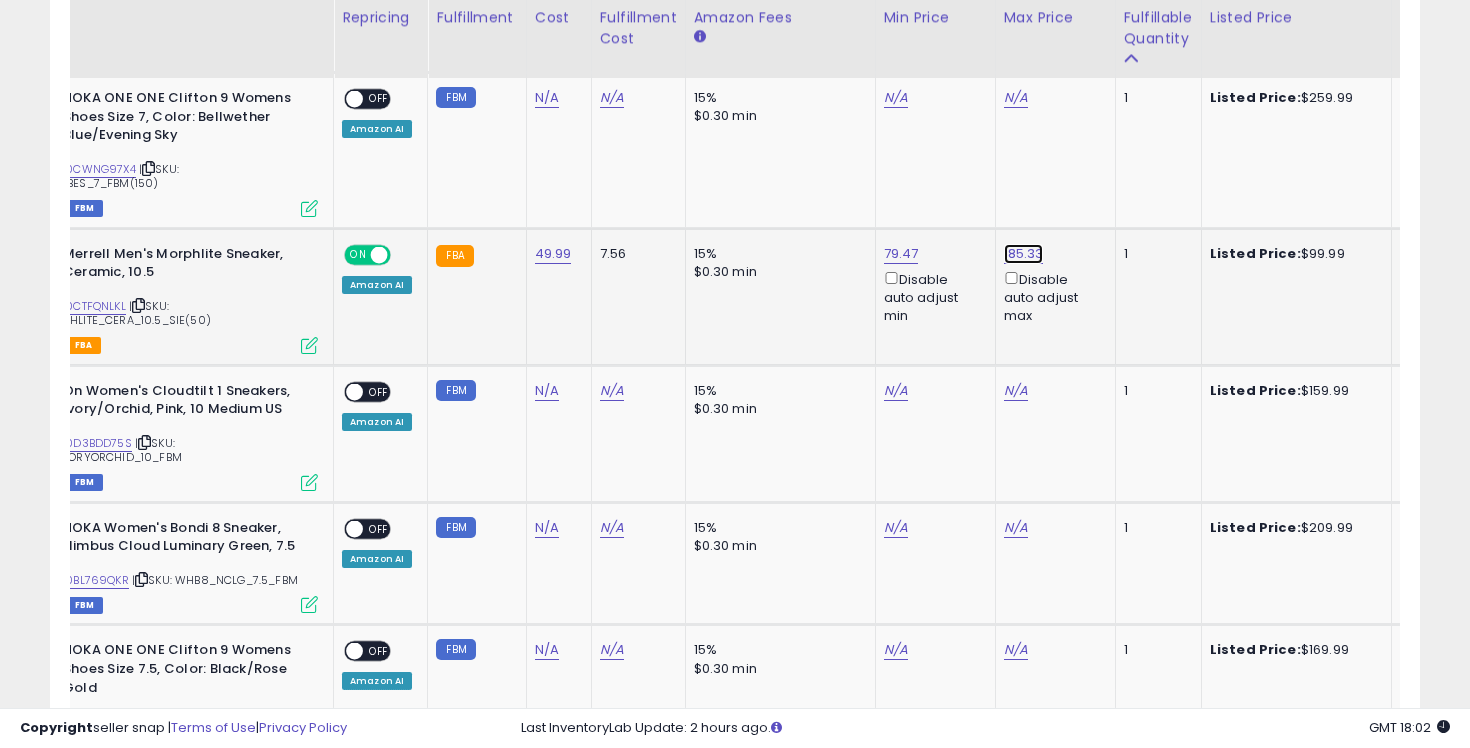click on "185.33" at bounding box center [1024, -1601] 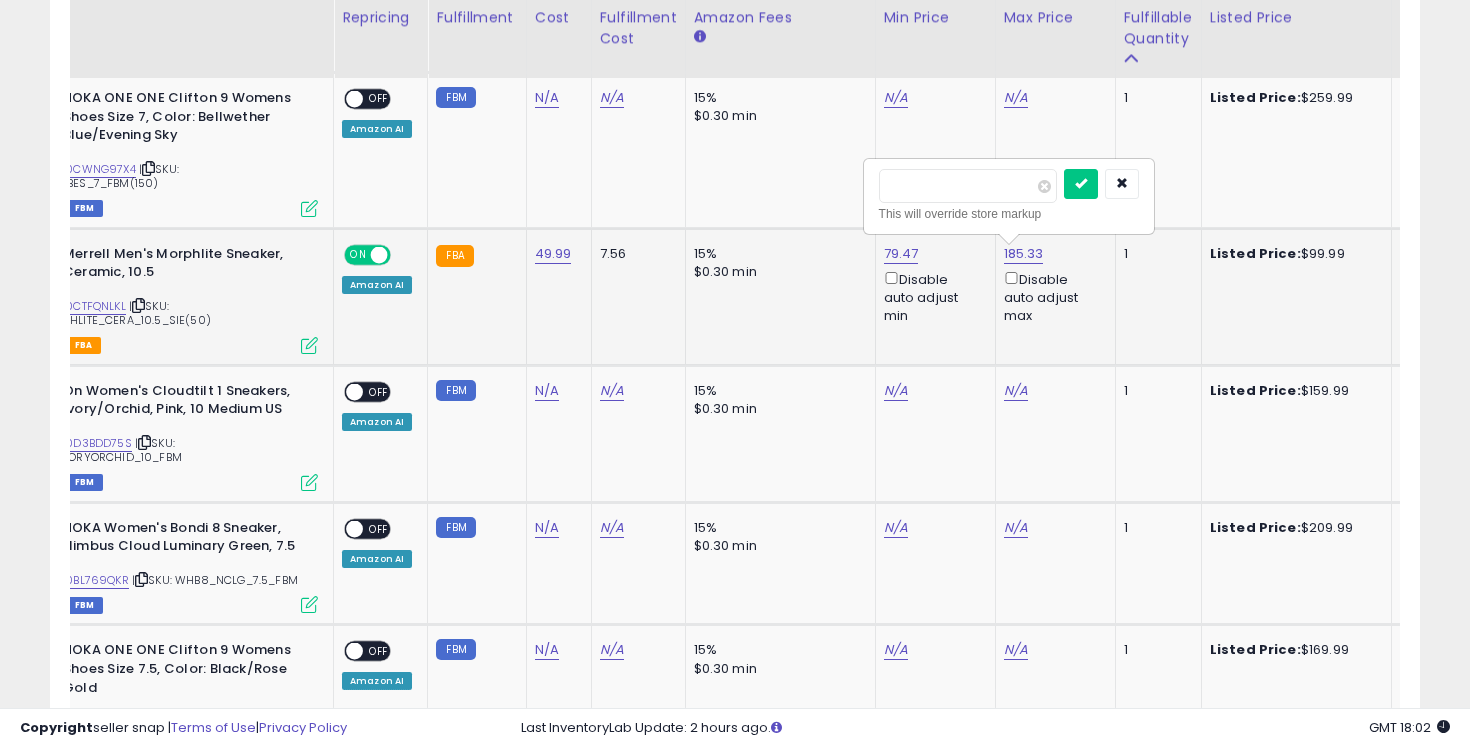 click on "******" at bounding box center (968, 186) 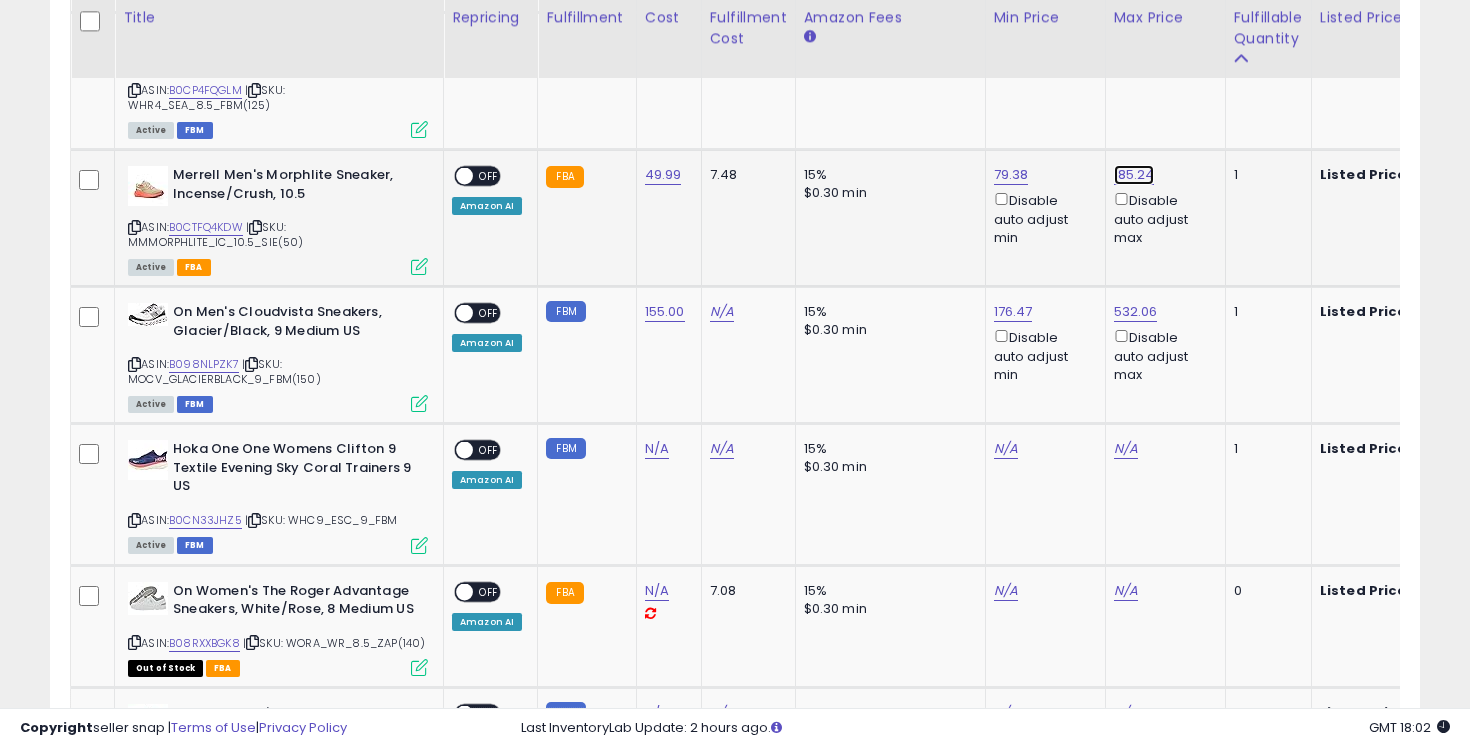 click on "185.24" at bounding box center [1134, -2703] 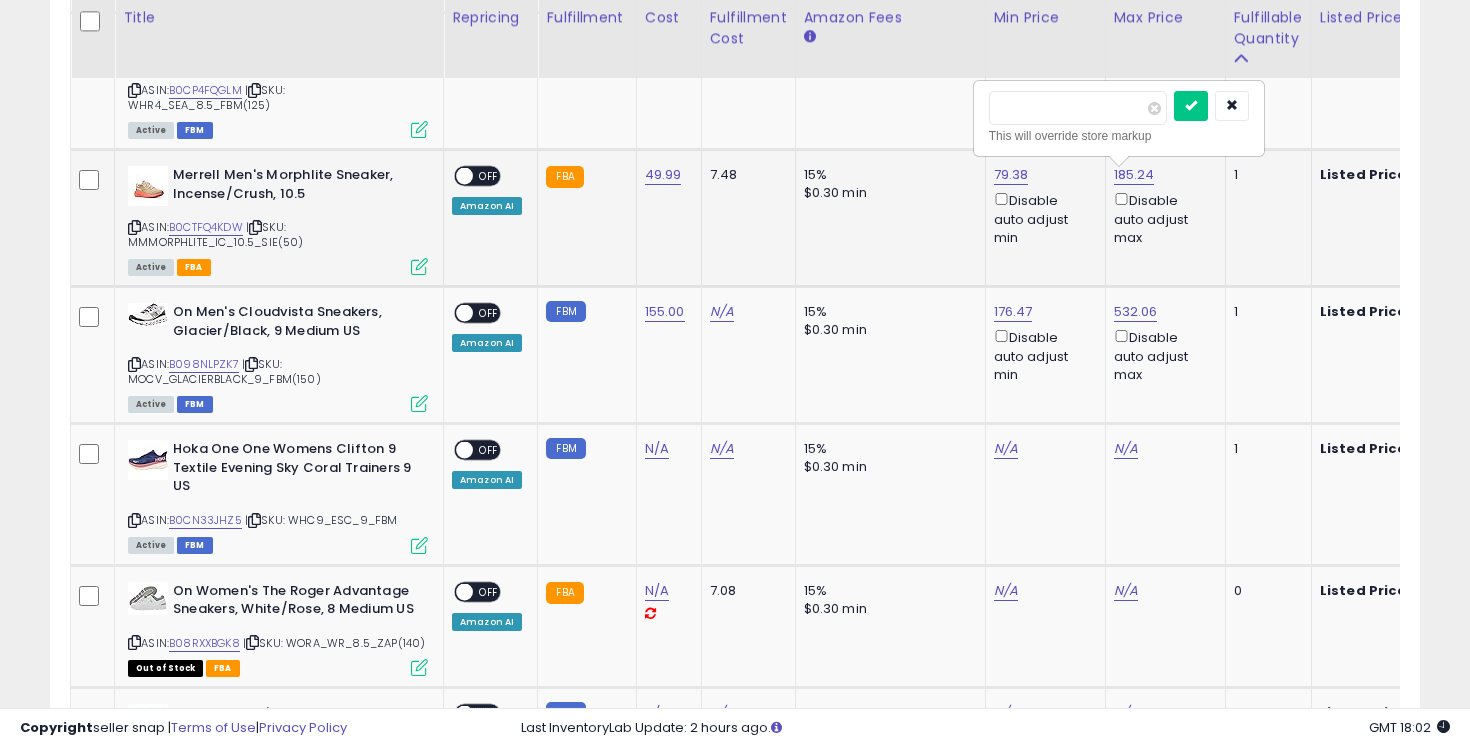 click on "******" at bounding box center (1078, 108) 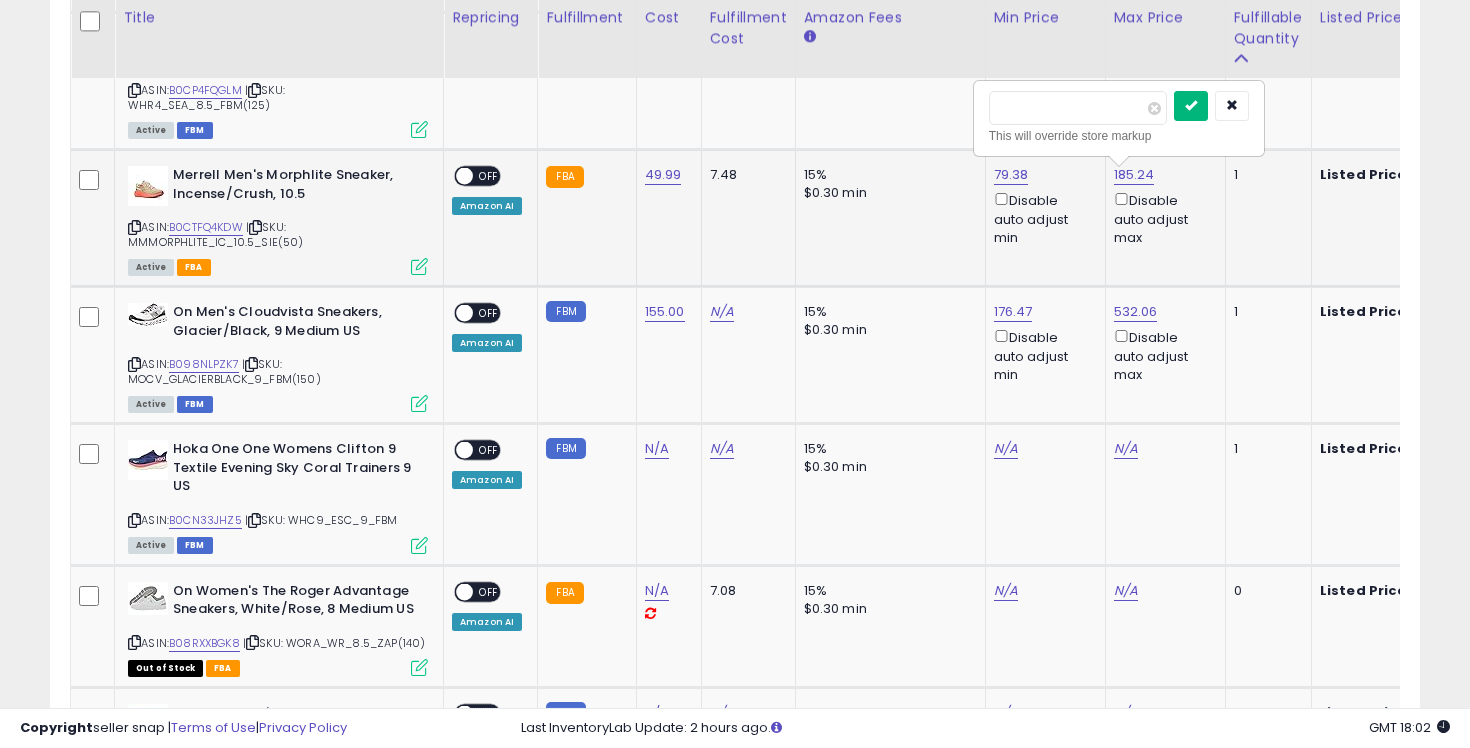 type on "******" 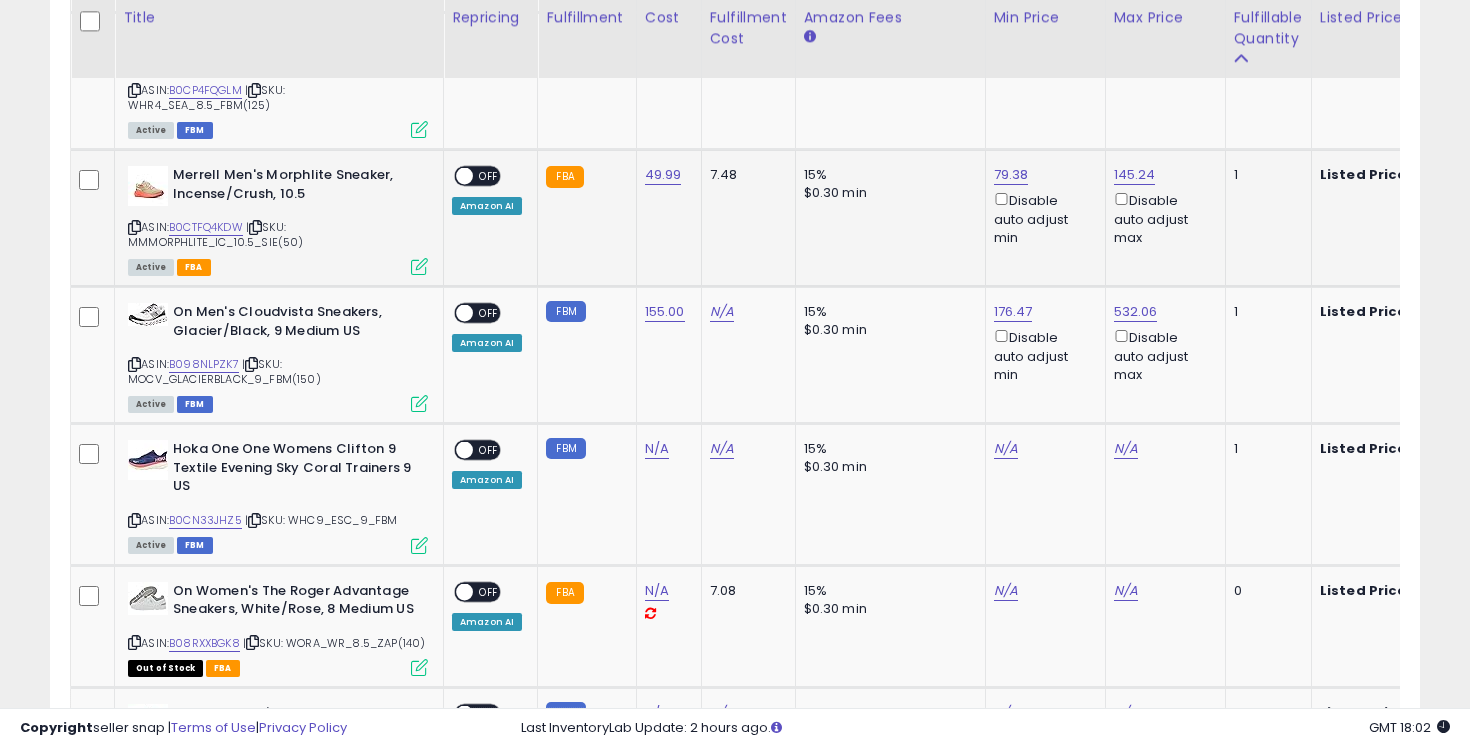 click on "ON   OFF" at bounding box center (455, 176) 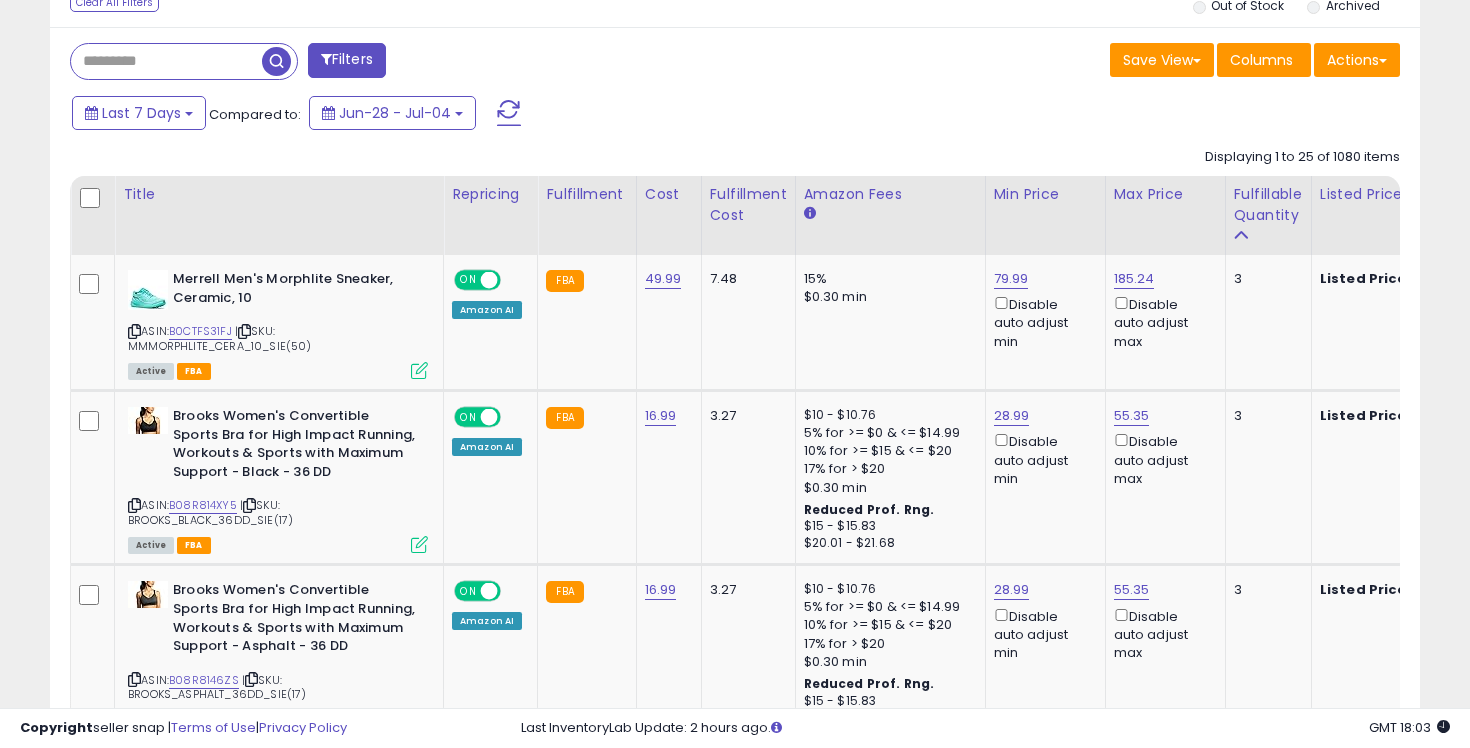 click at bounding box center [509, 113] 